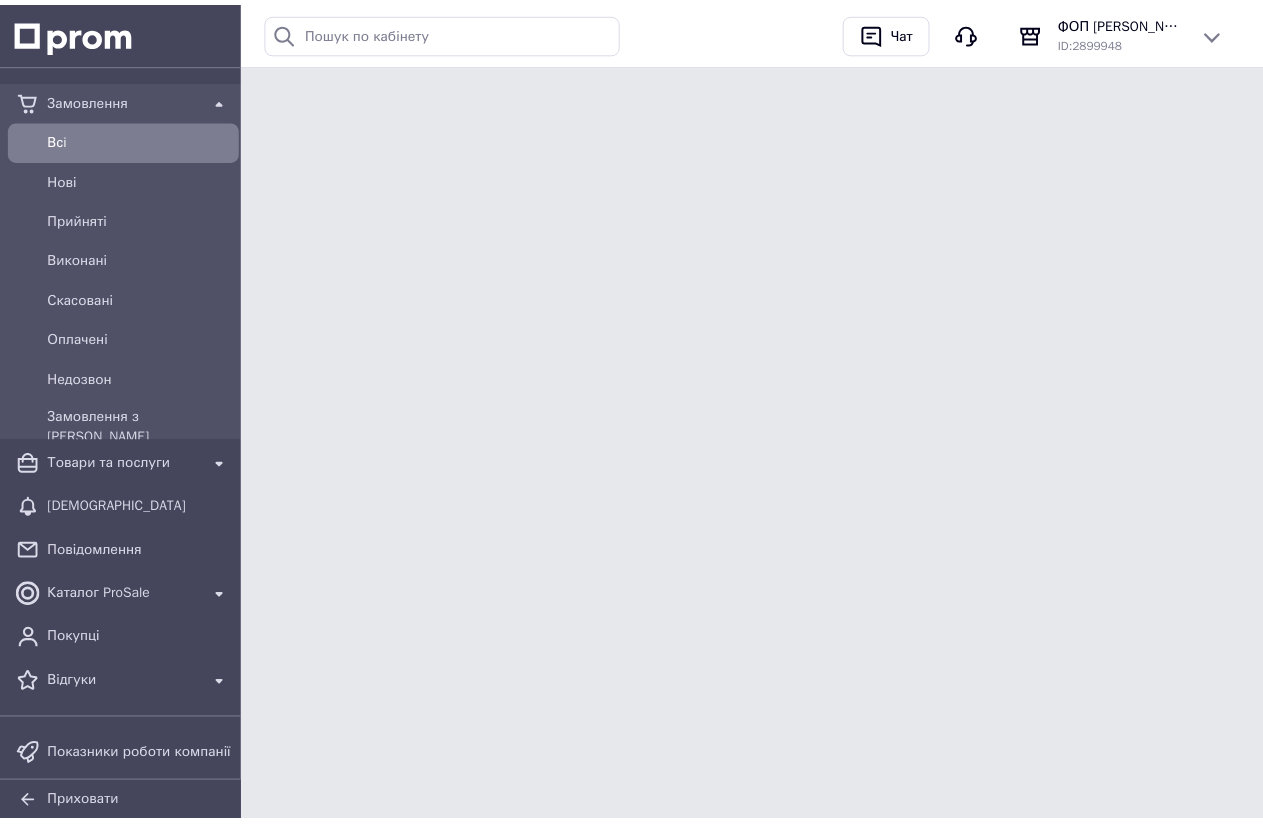 scroll, scrollTop: 0, scrollLeft: 0, axis: both 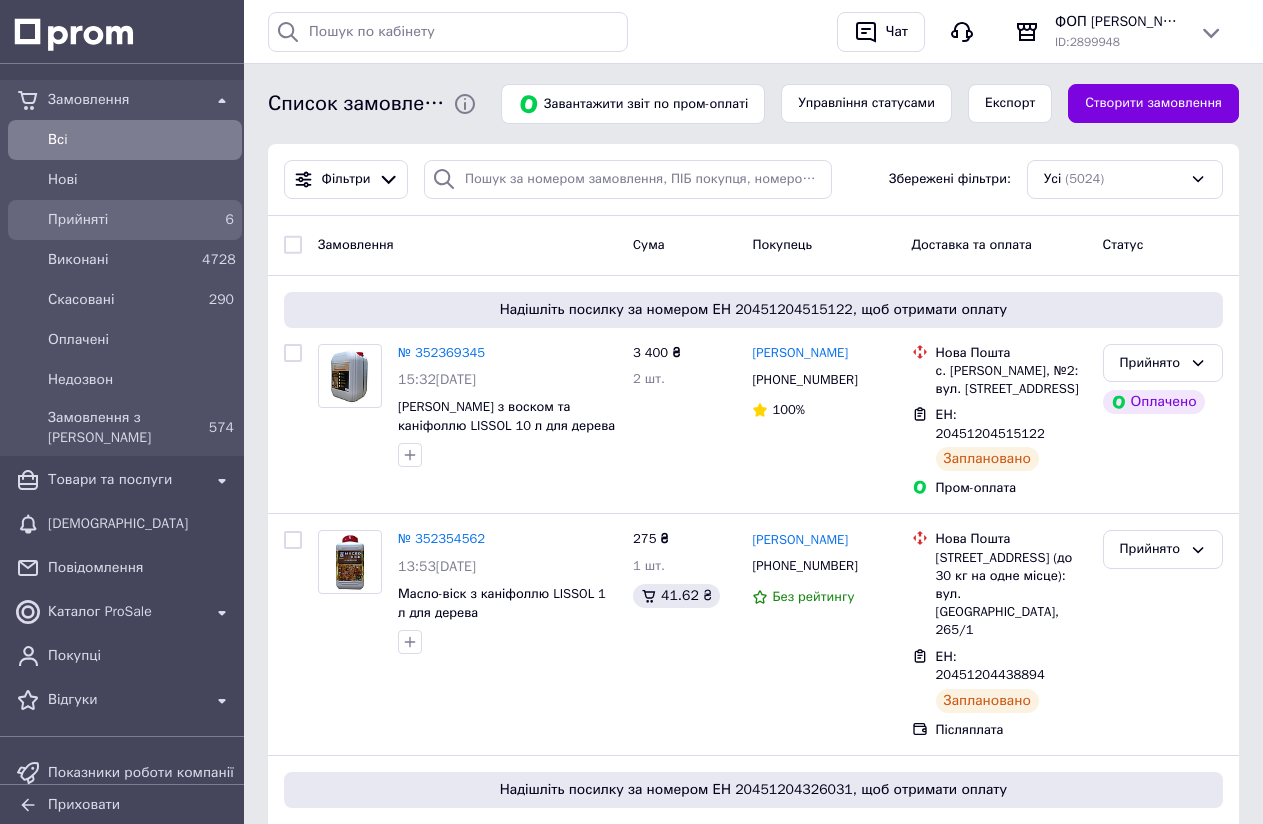 click on "Прийняті" at bounding box center (121, 220) 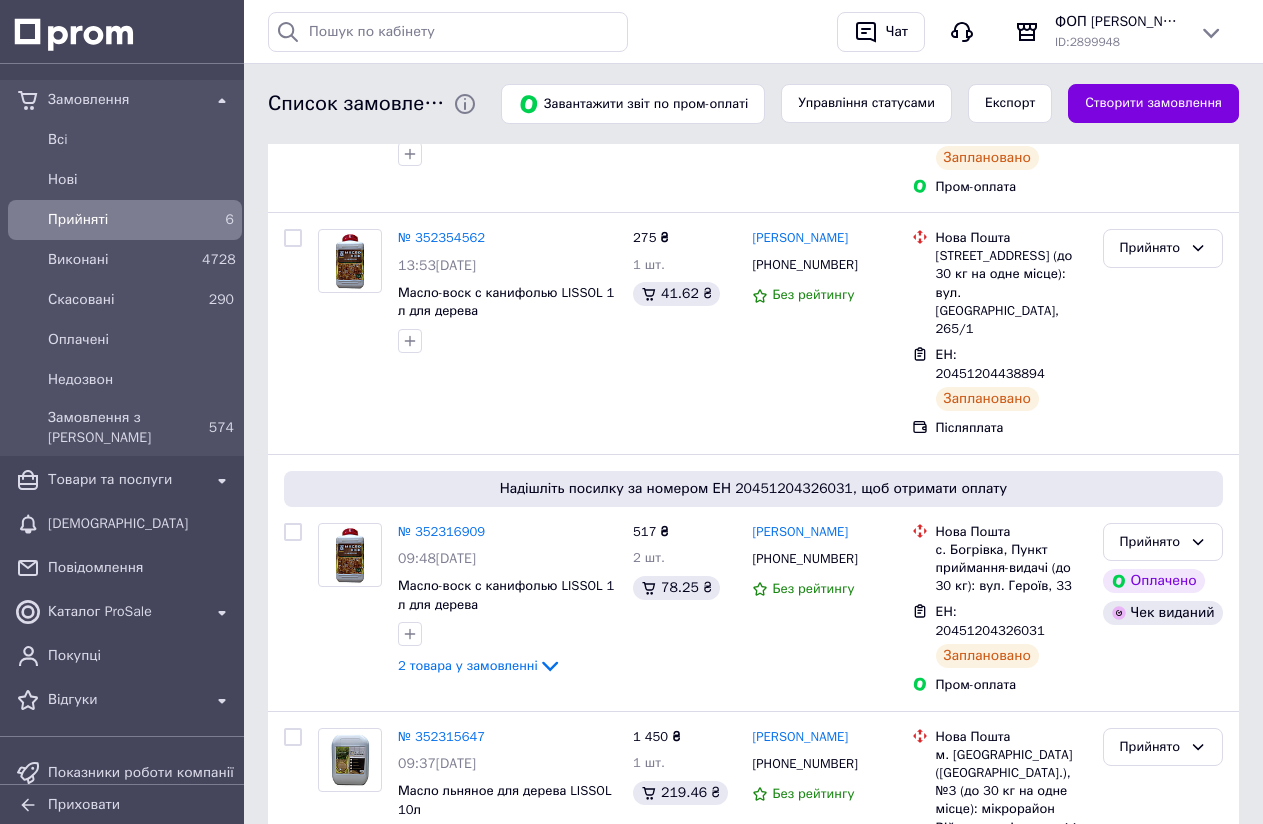 scroll, scrollTop: 400, scrollLeft: 0, axis: vertical 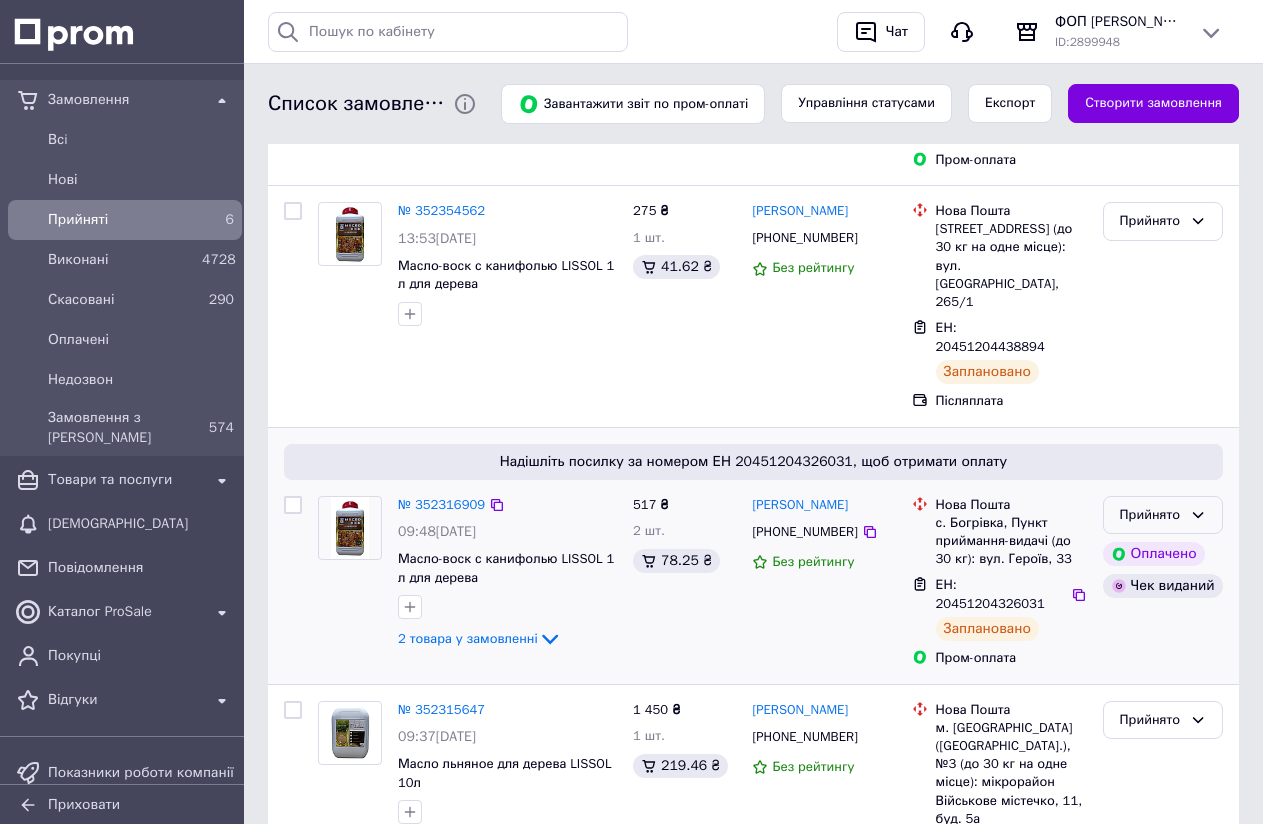 click 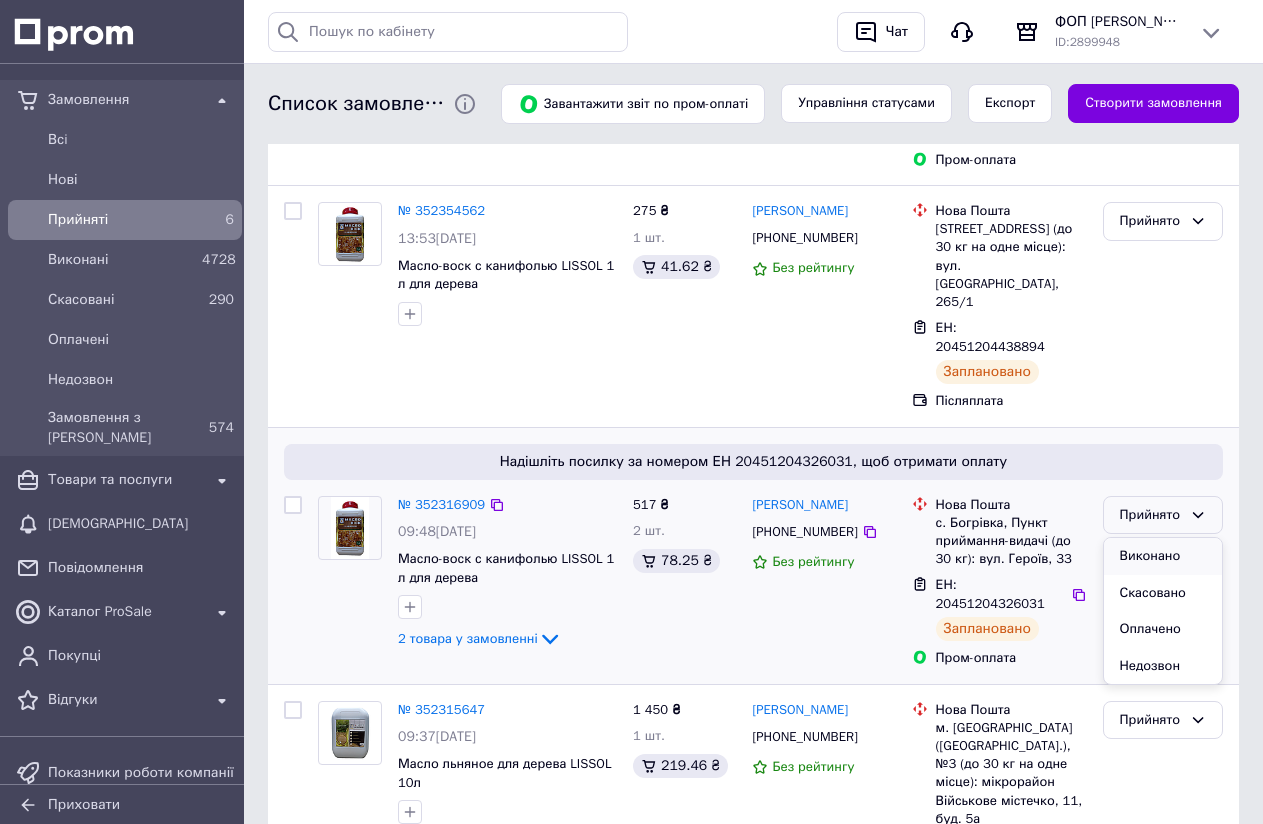 click on "Виконано" at bounding box center [1163, 556] 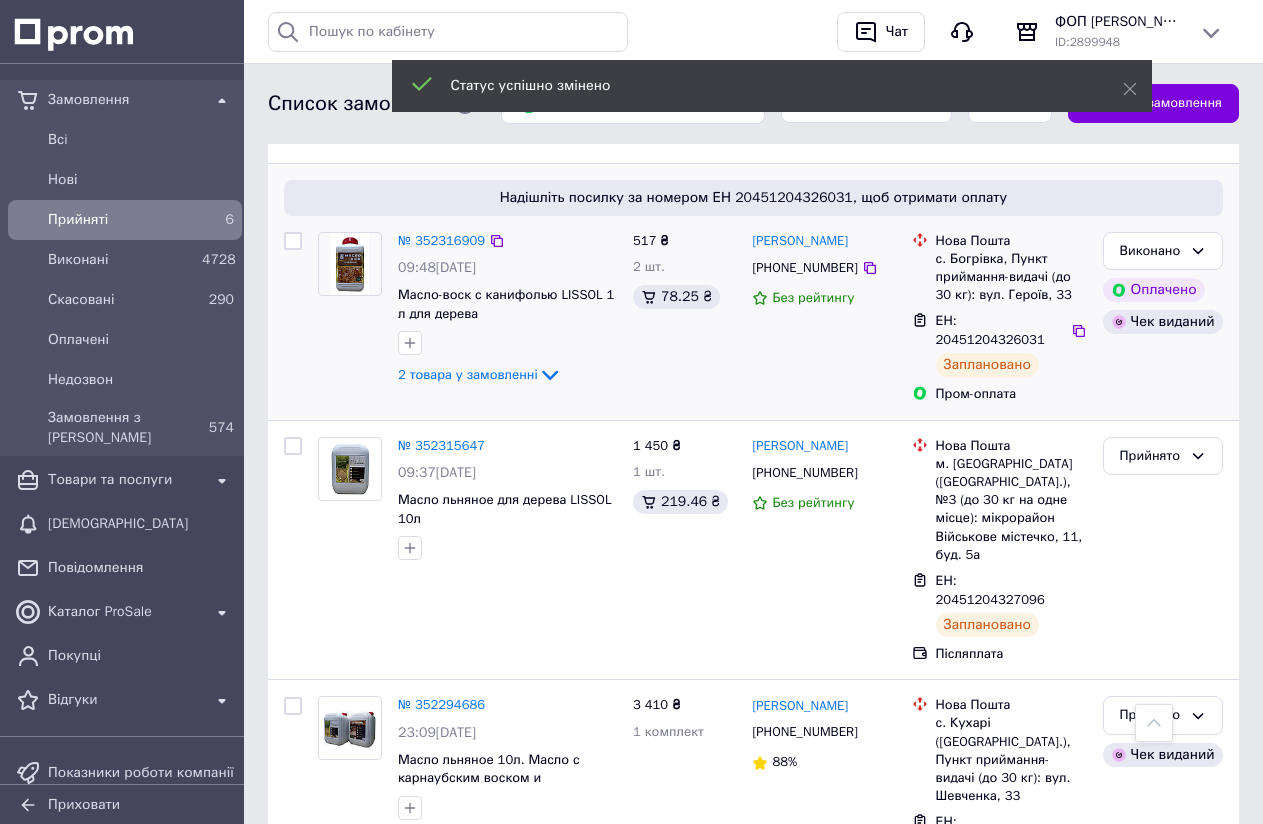 scroll, scrollTop: 700, scrollLeft: 0, axis: vertical 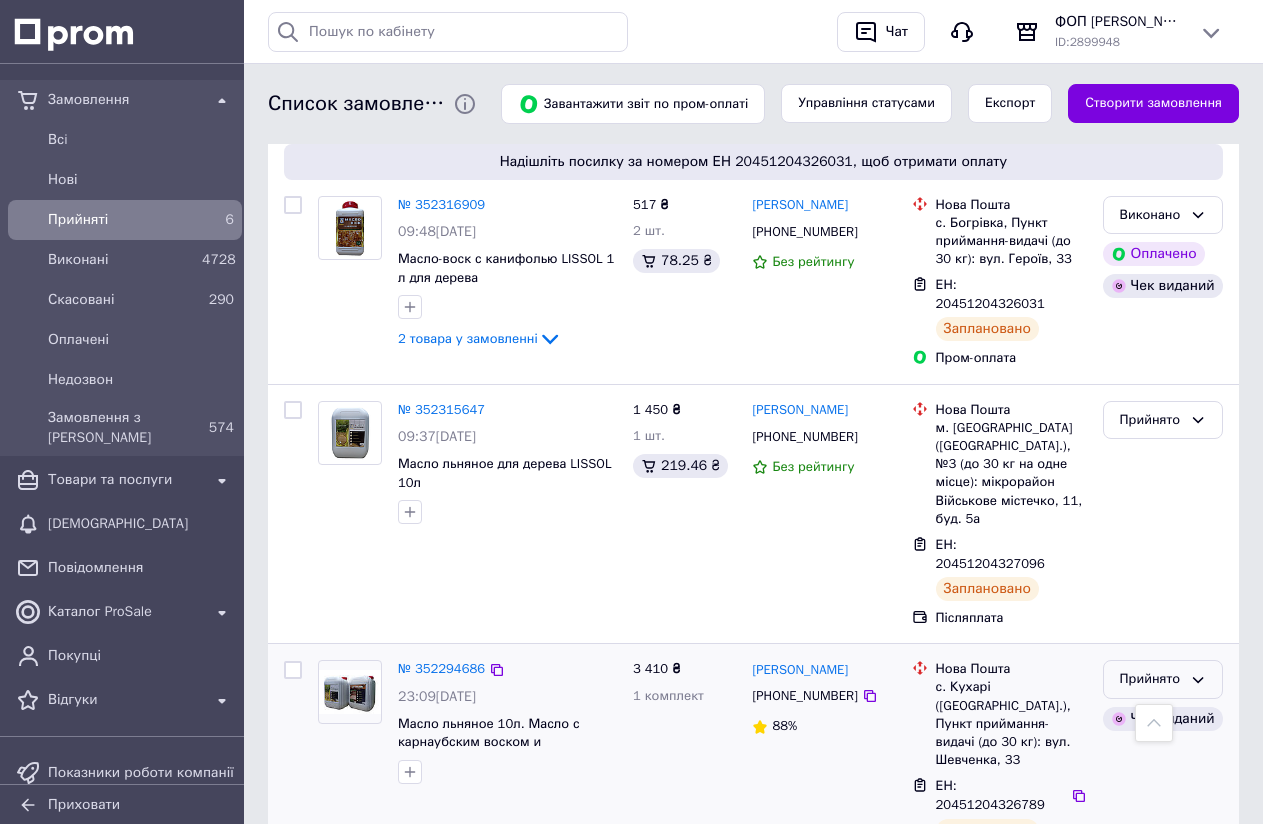 click on "Прийнято" at bounding box center [1151, 679] 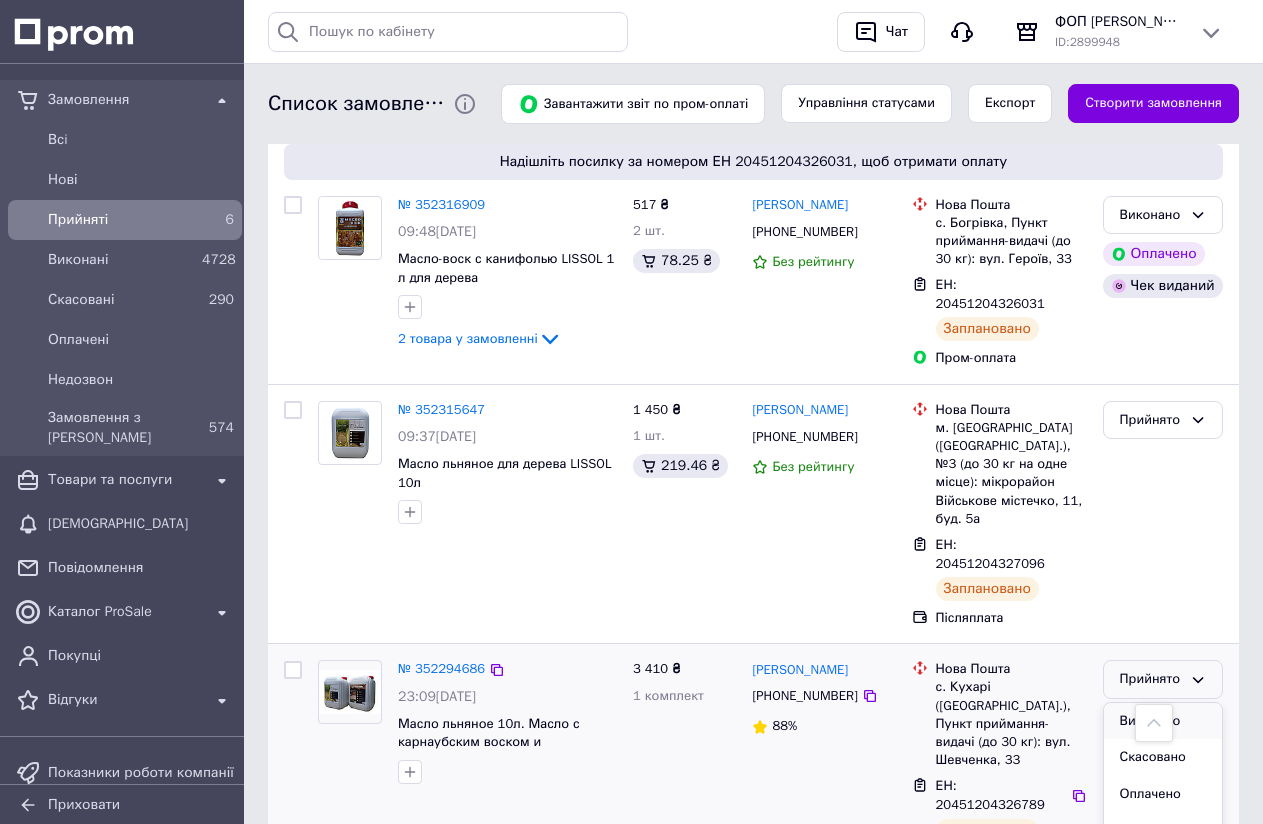 click on "Виконано" at bounding box center (1163, 721) 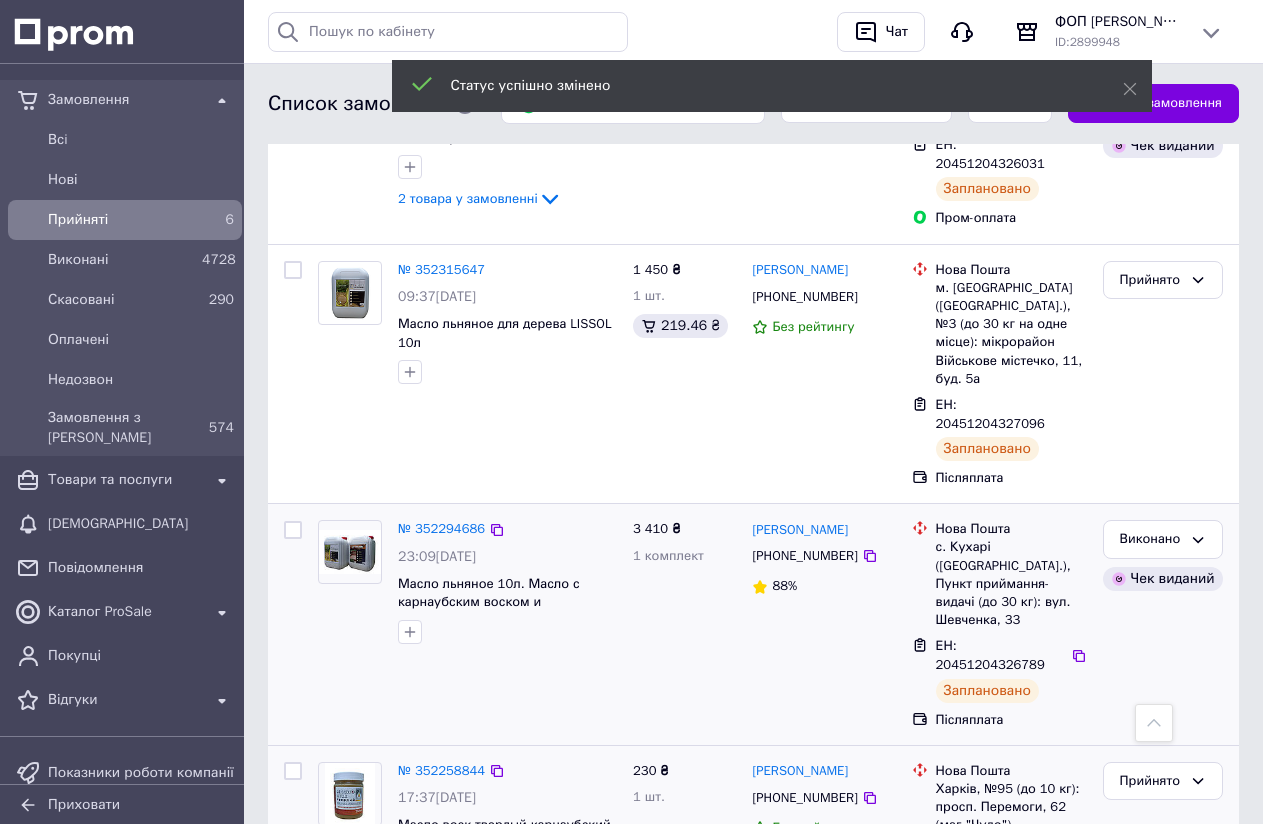 scroll, scrollTop: 848, scrollLeft: 0, axis: vertical 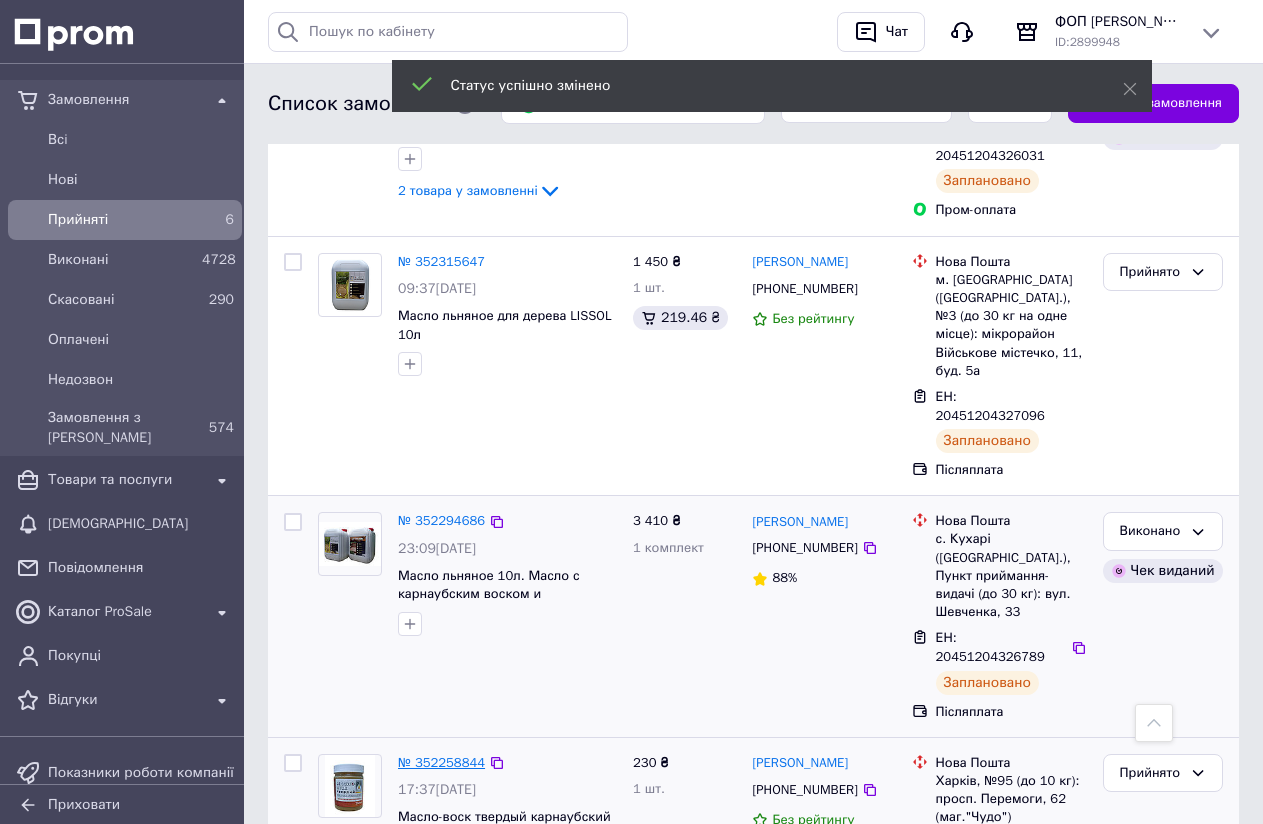 click on "№ 352258844" at bounding box center (441, 762) 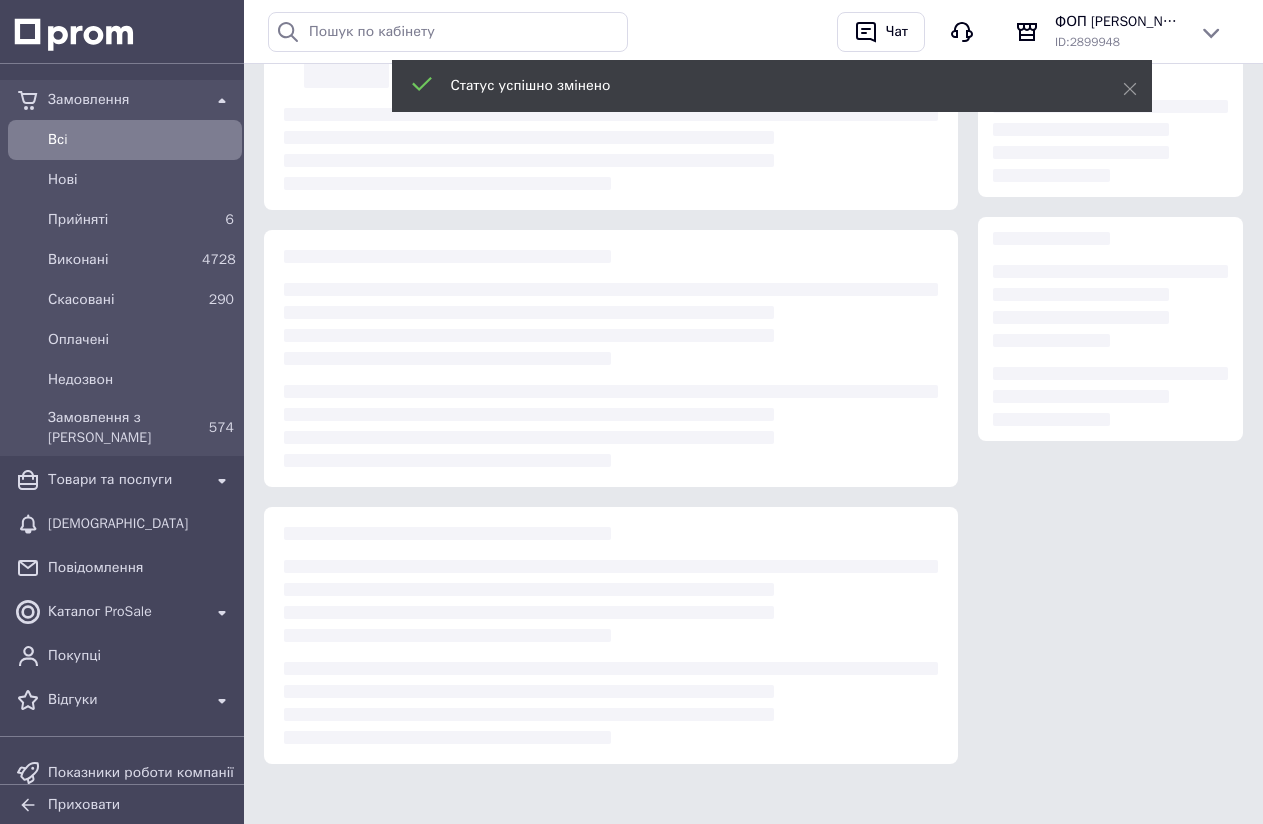 scroll, scrollTop: 0, scrollLeft: 0, axis: both 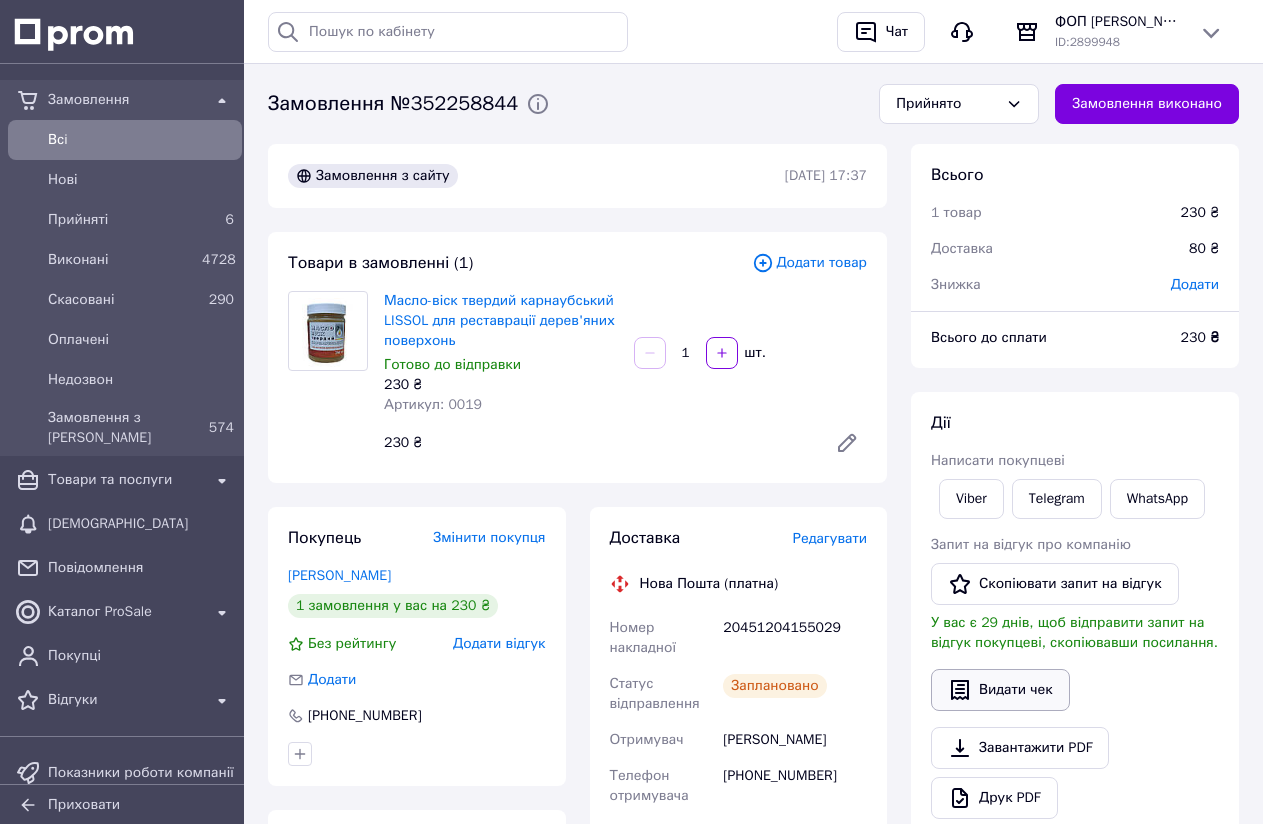 click on "Видати чек" at bounding box center (1000, 690) 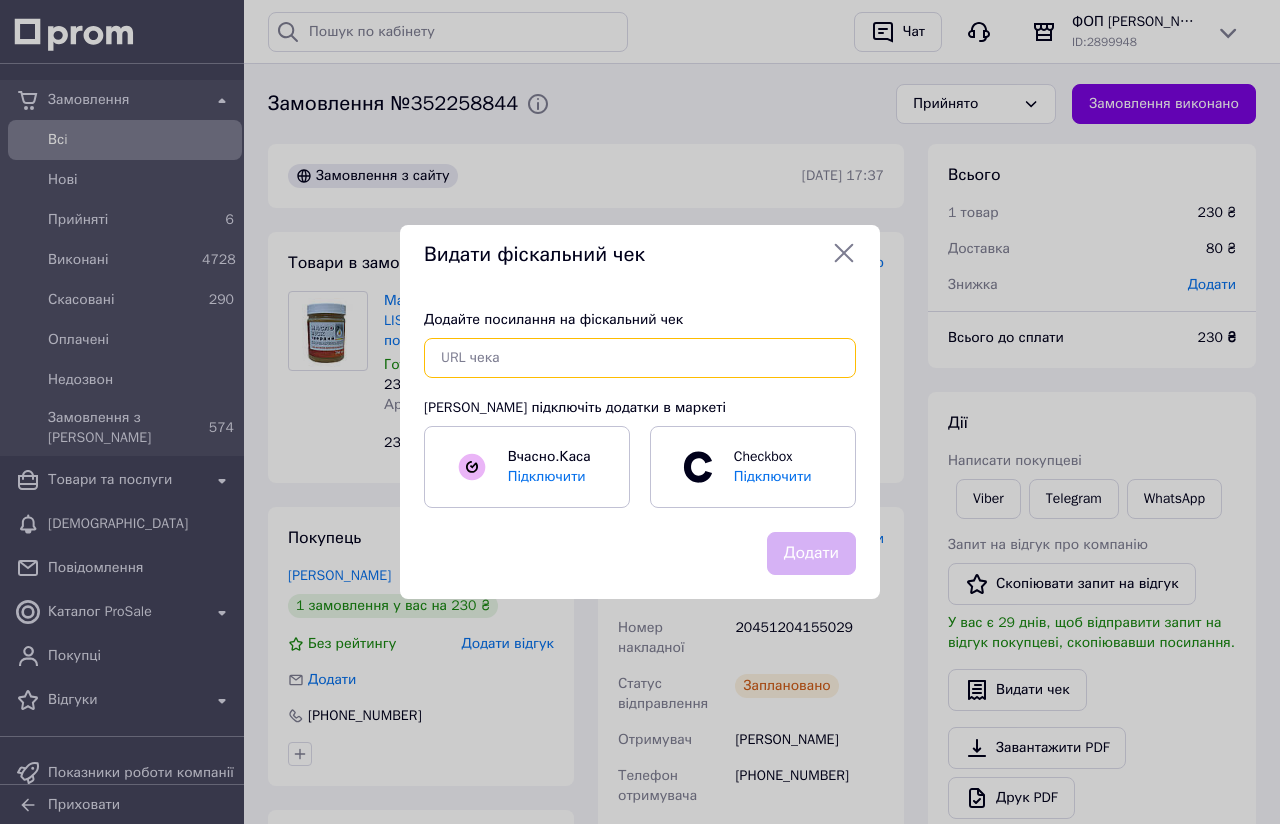 click at bounding box center (640, 358) 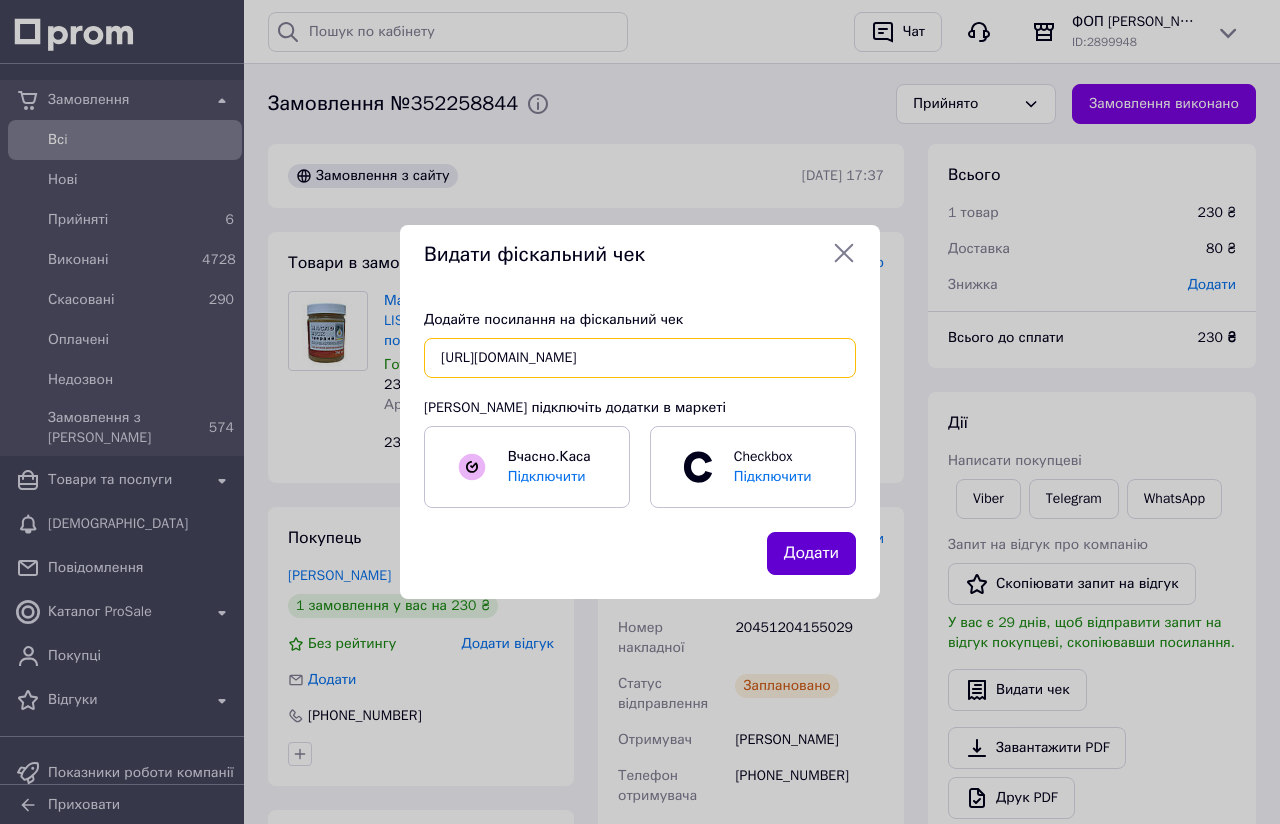 type on "[URL][DOMAIN_NAME]" 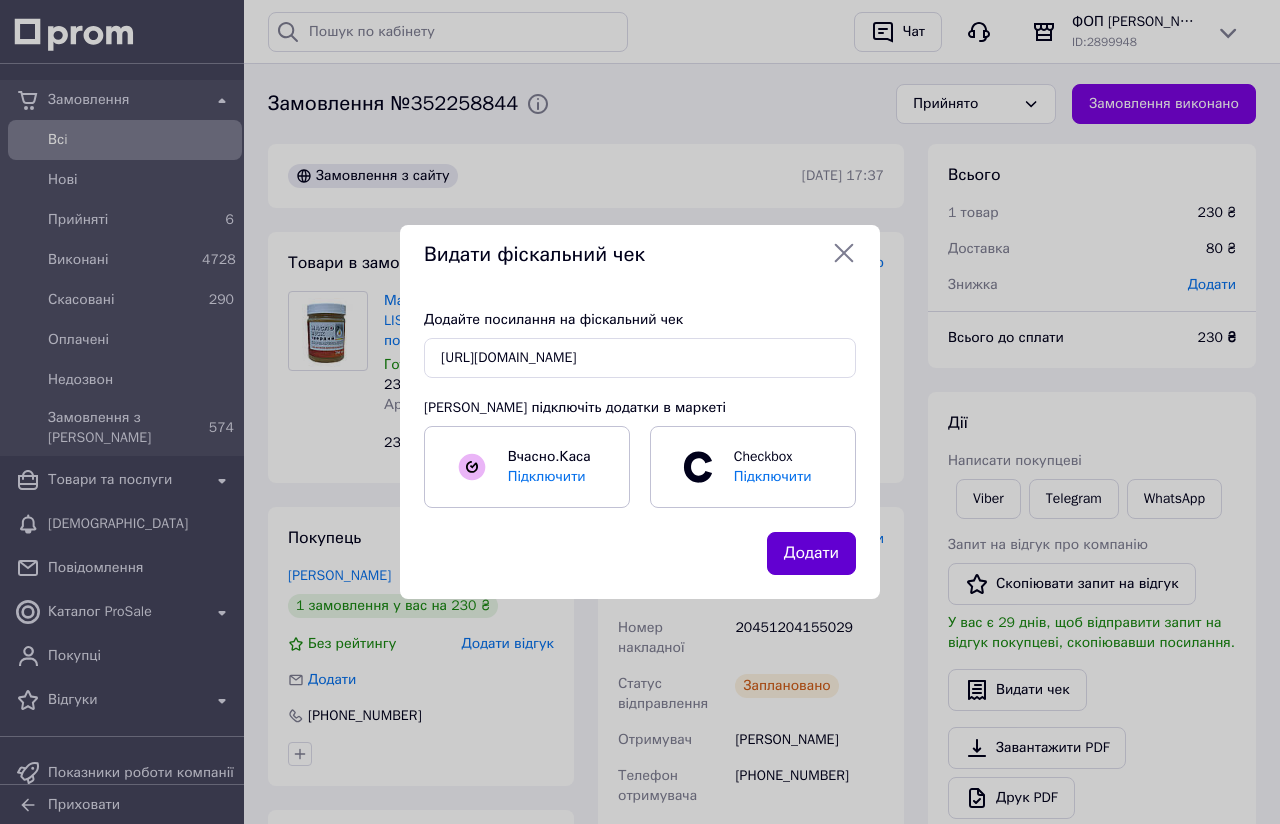 click on "Додати" at bounding box center (811, 553) 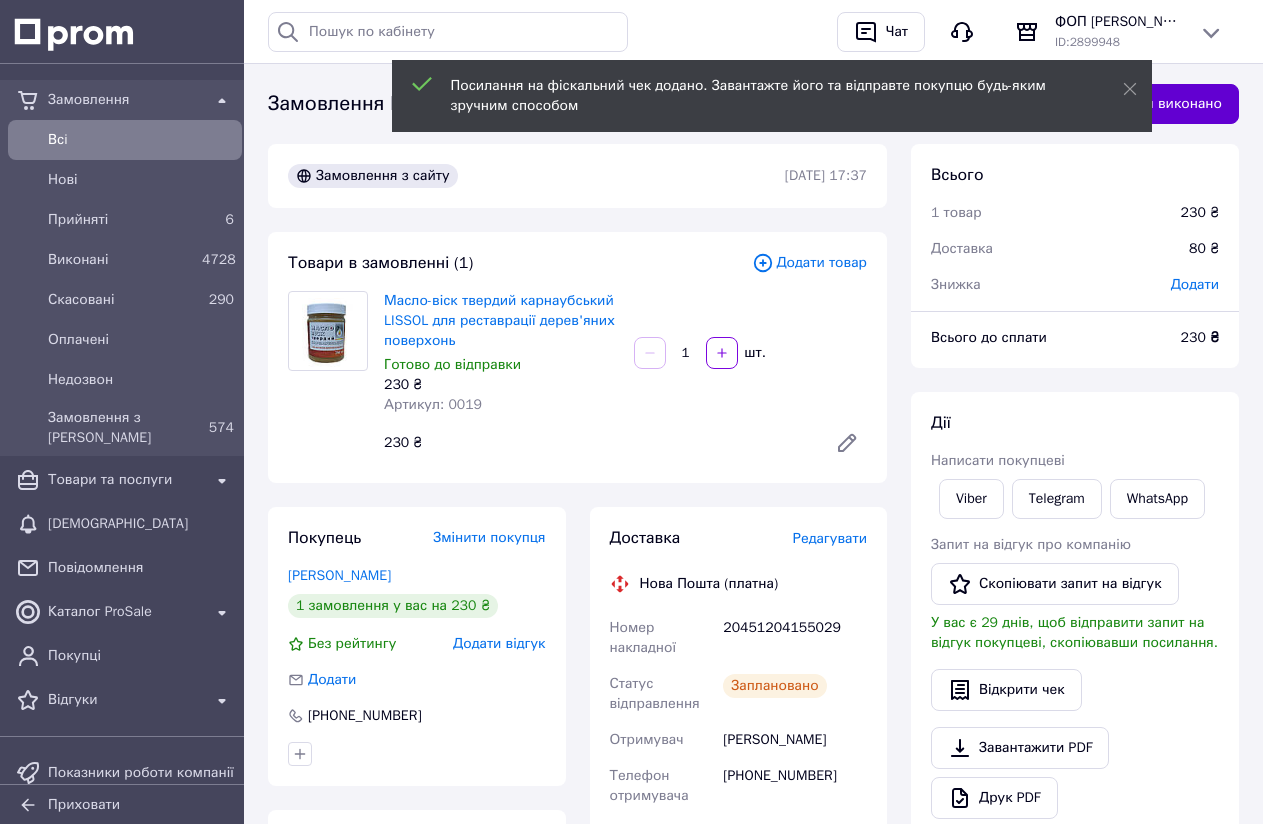 click on "Замовлення виконано" at bounding box center (1147, 104) 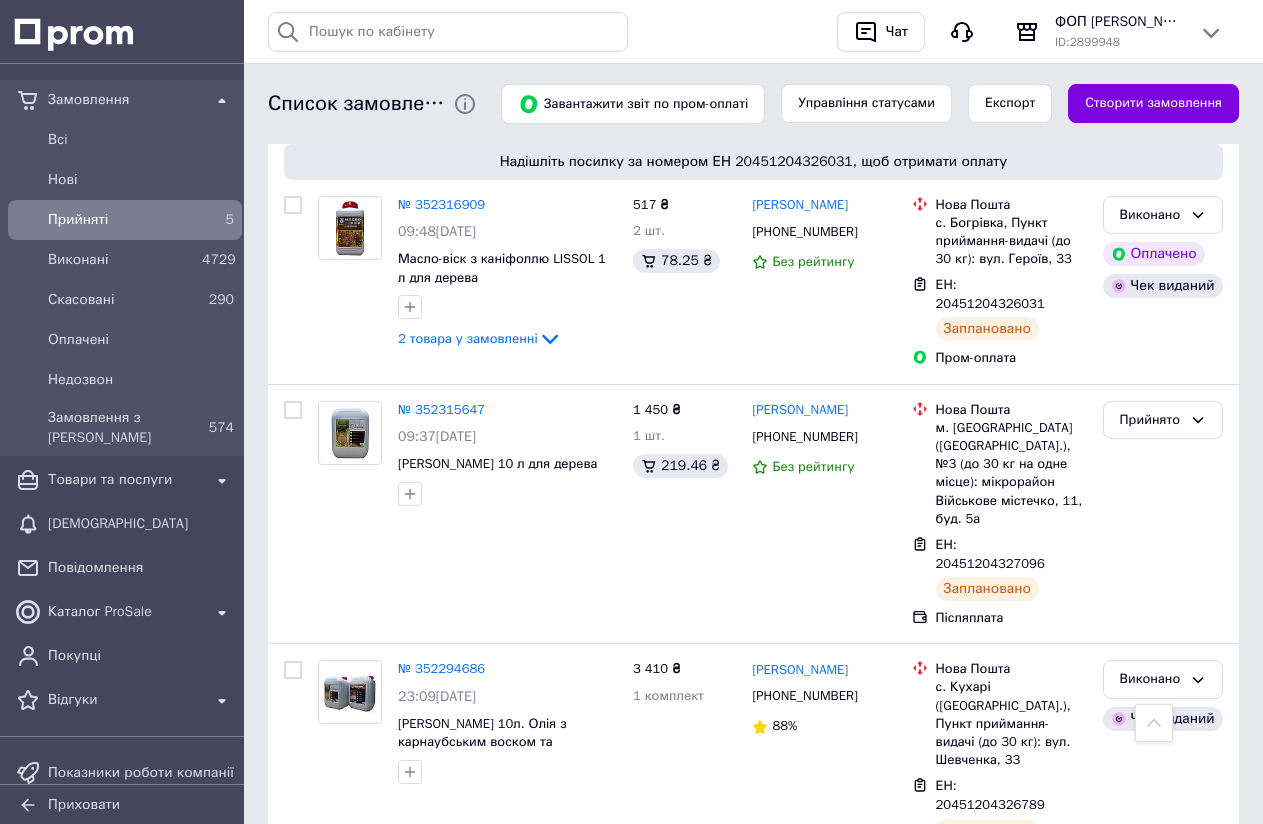 scroll, scrollTop: 800, scrollLeft: 0, axis: vertical 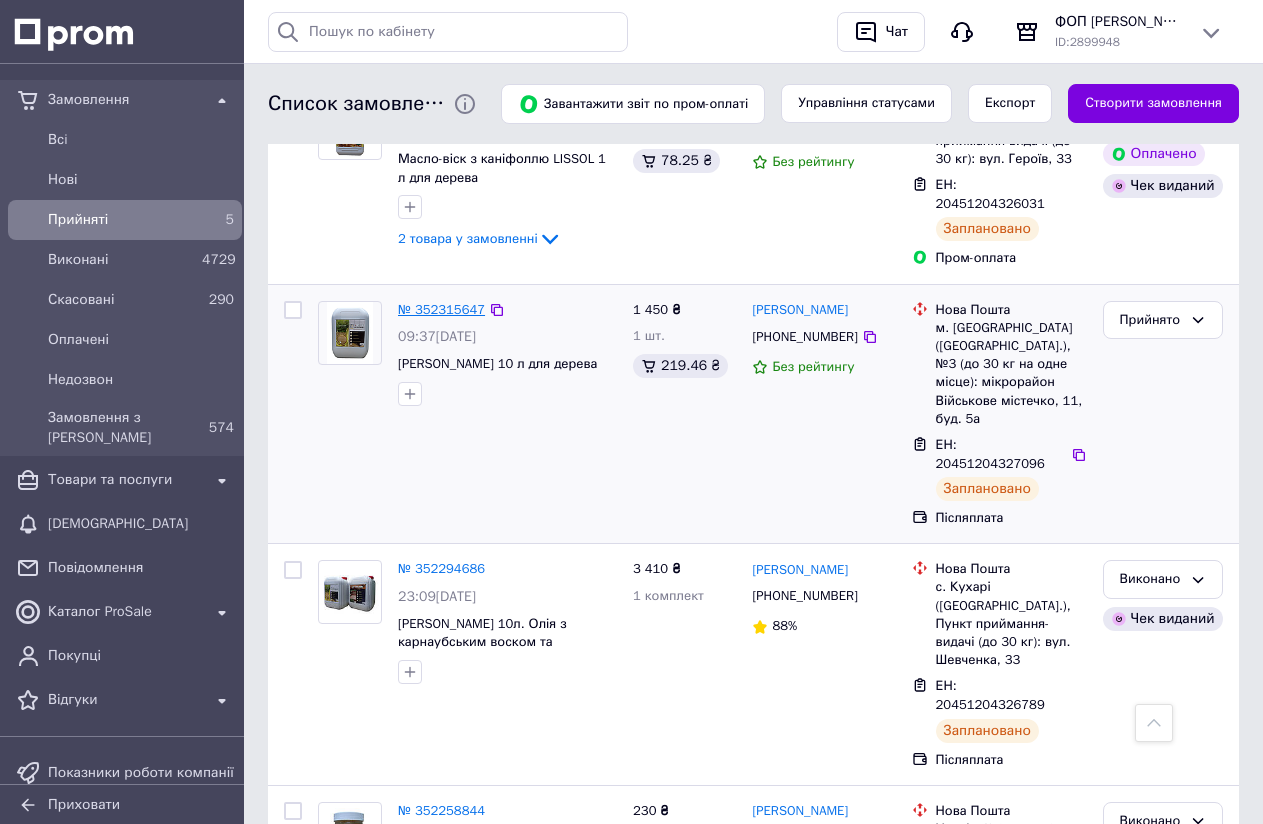 click on "№ 352315647" at bounding box center (441, 309) 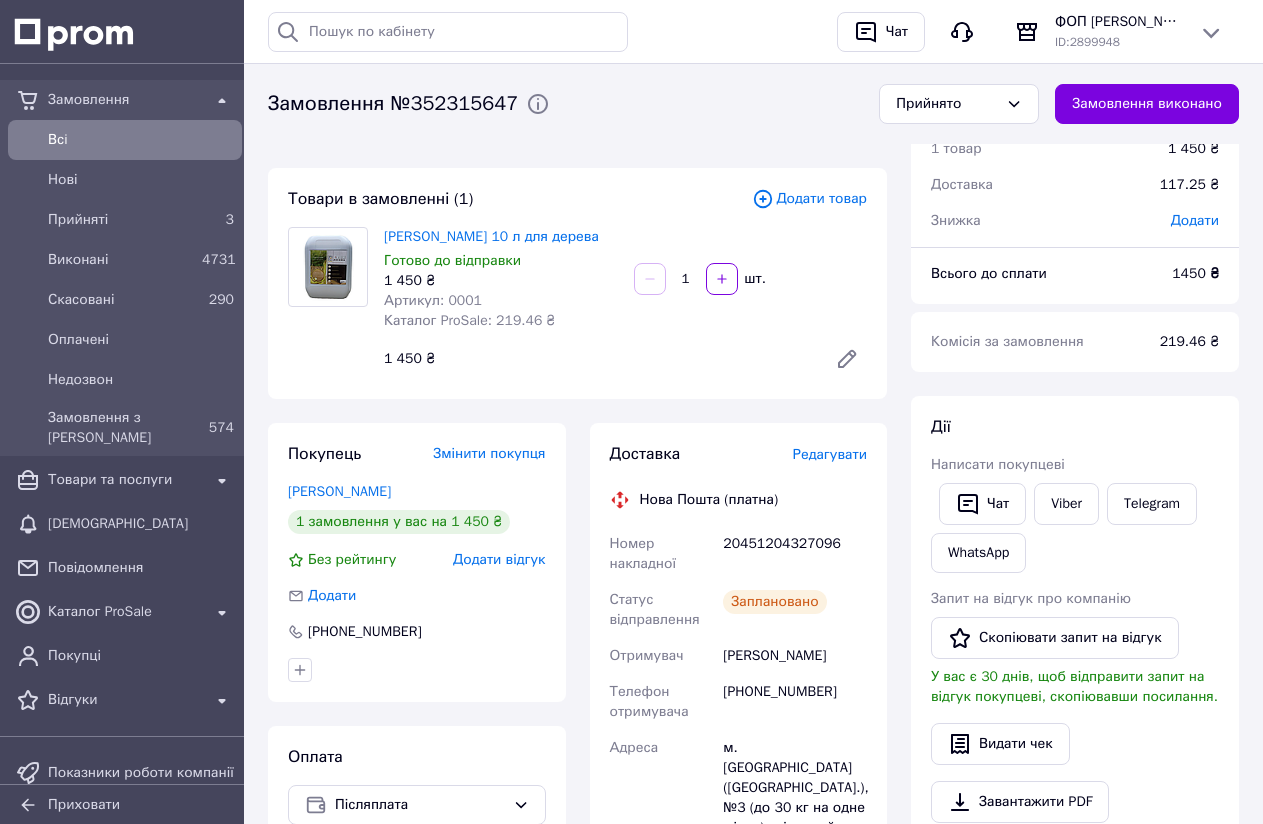 scroll, scrollTop: 100, scrollLeft: 0, axis: vertical 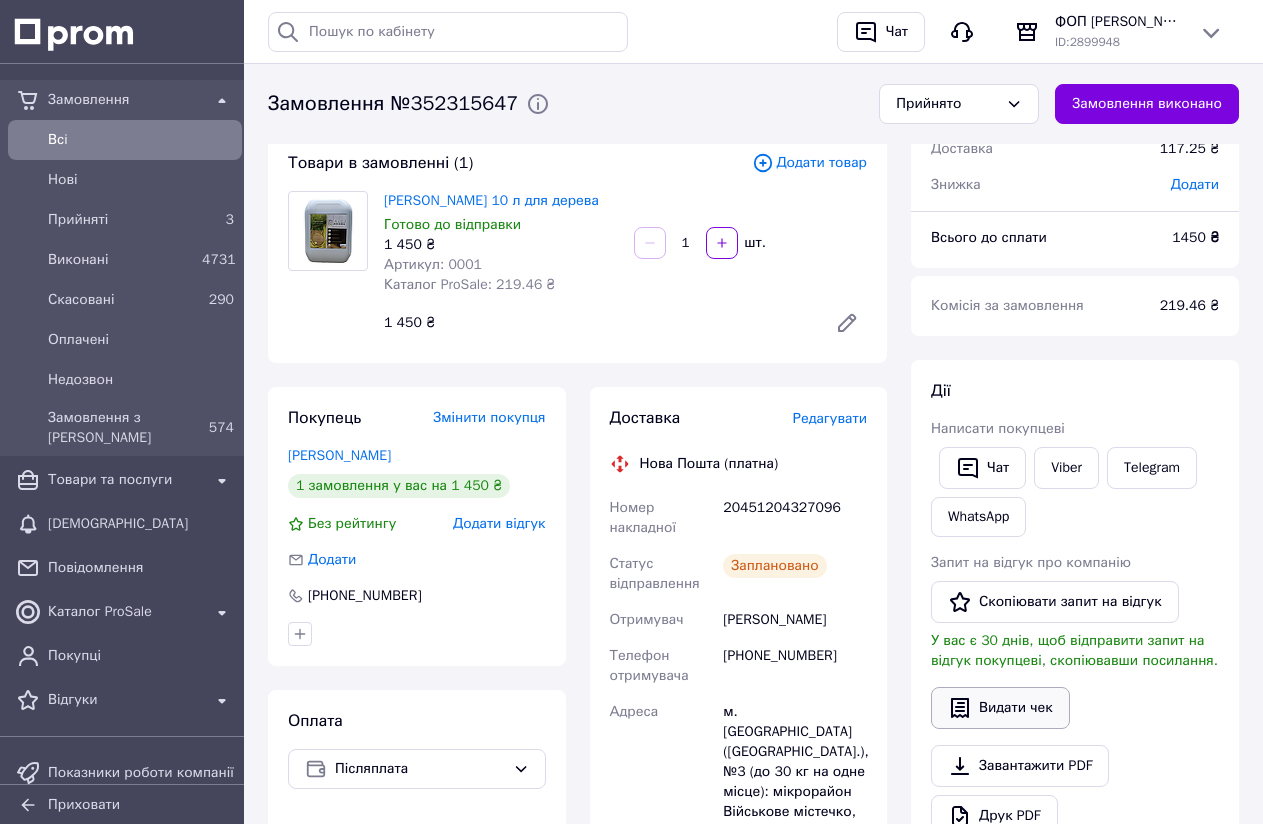 click on "Видати чек" at bounding box center (1000, 708) 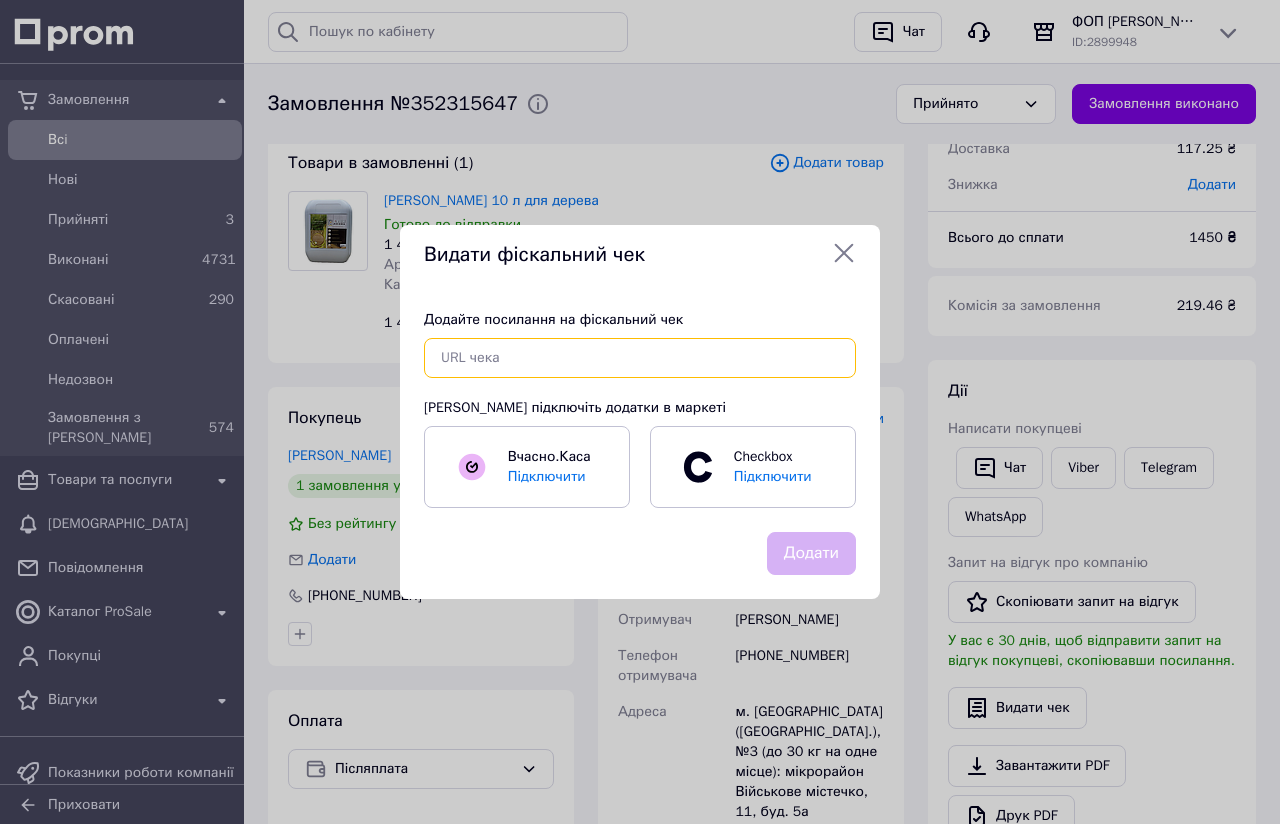 click at bounding box center [640, 358] 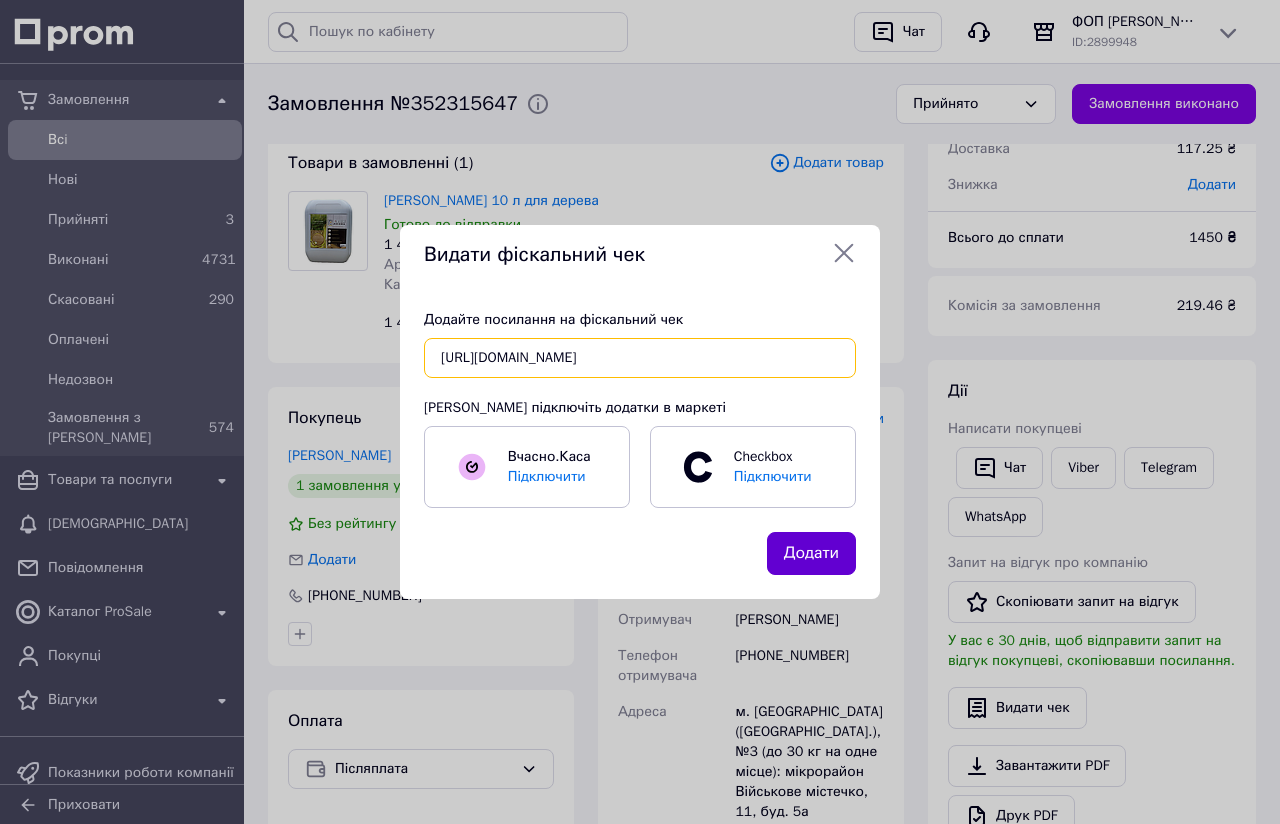 type on "[URL][DOMAIN_NAME]" 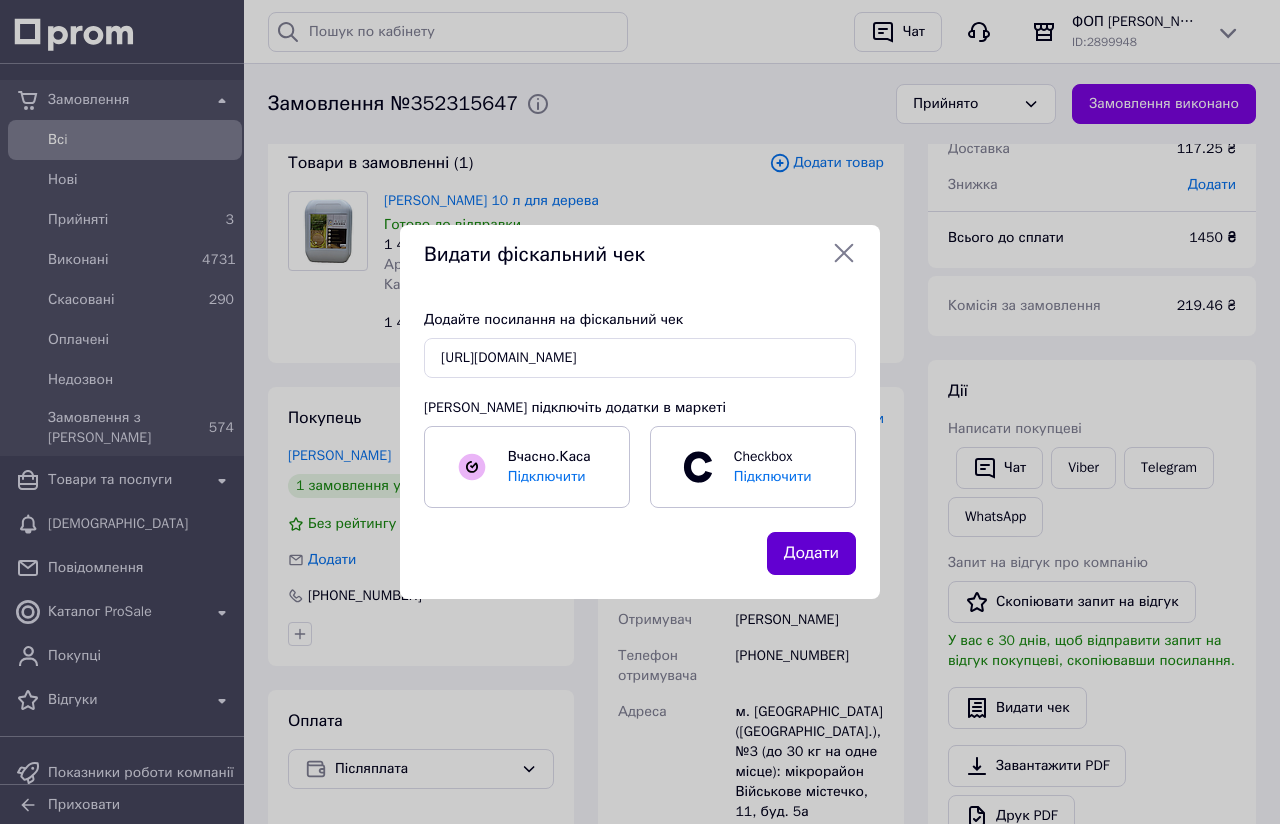 click on "Додати" at bounding box center (811, 553) 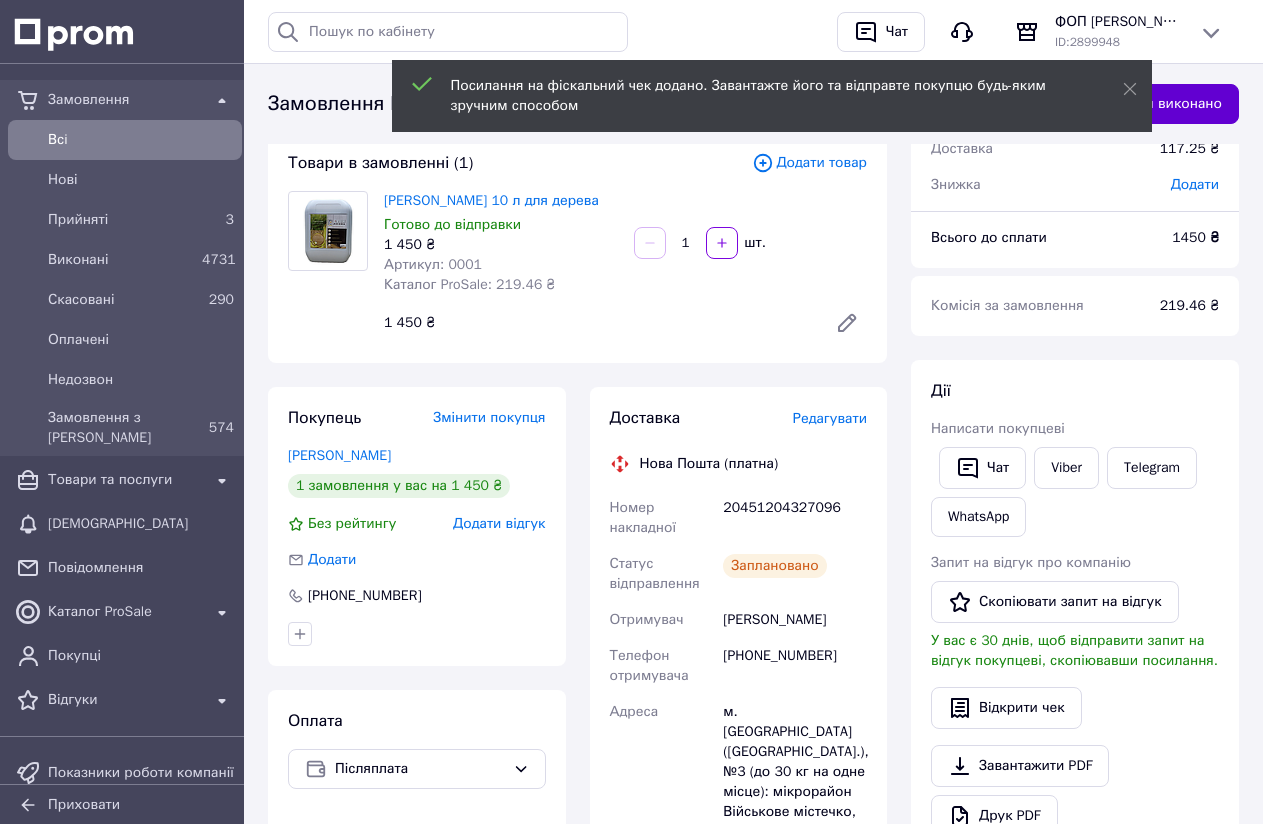 click on "Замовлення виконано" at bounding box center [1147, 104] 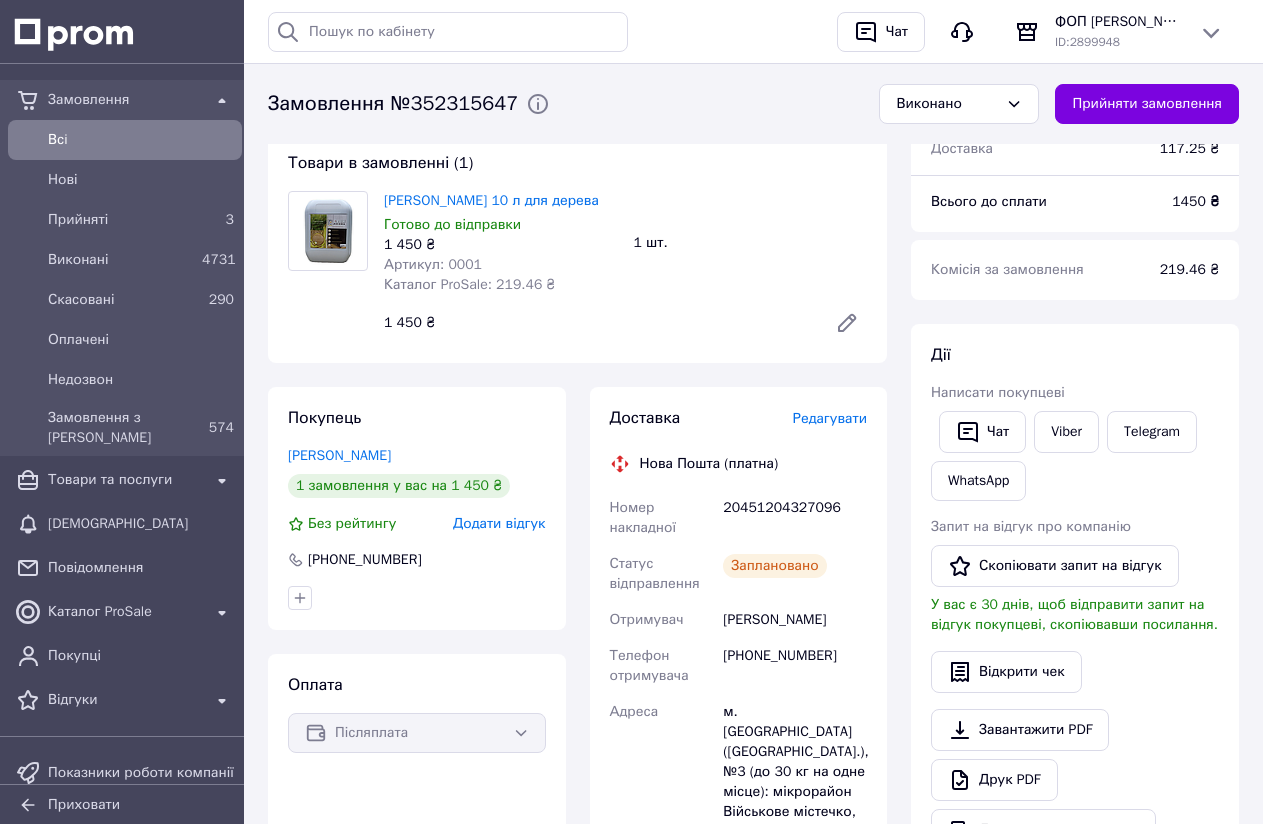 scroll, scrollTop: 0, scrollLeft: 0, axis: both 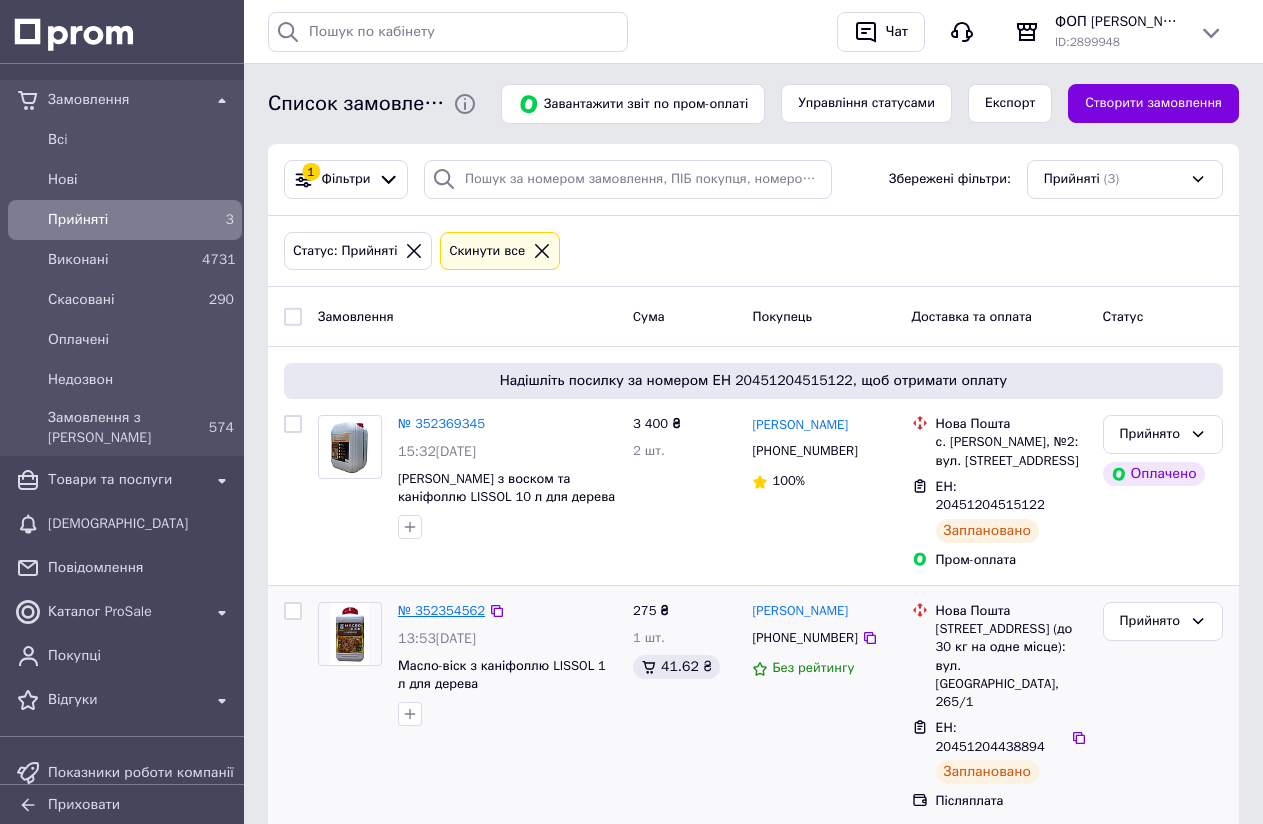 click on "№ 352354562" at bounding box center [441, 610] 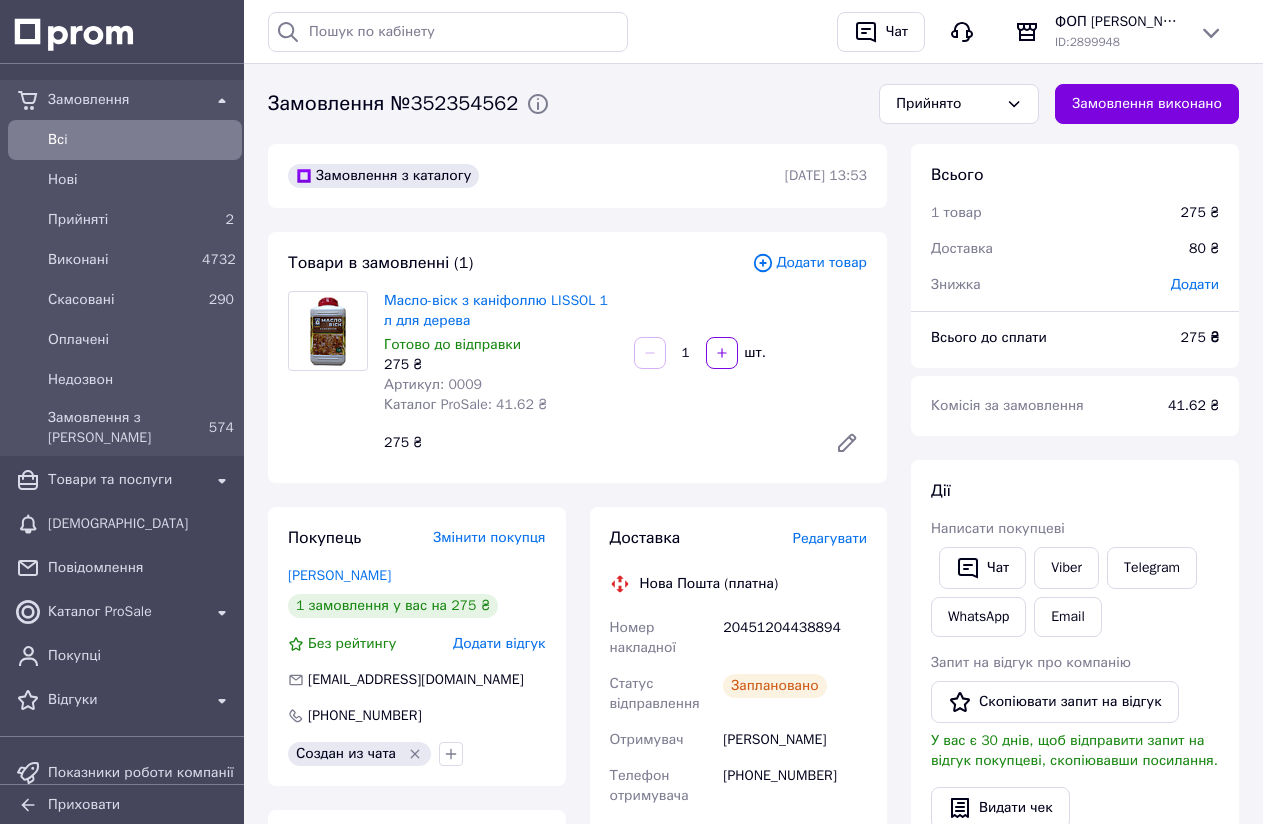 scroll, scrollTop: 100, scrollLeft: 0, axis: vertical 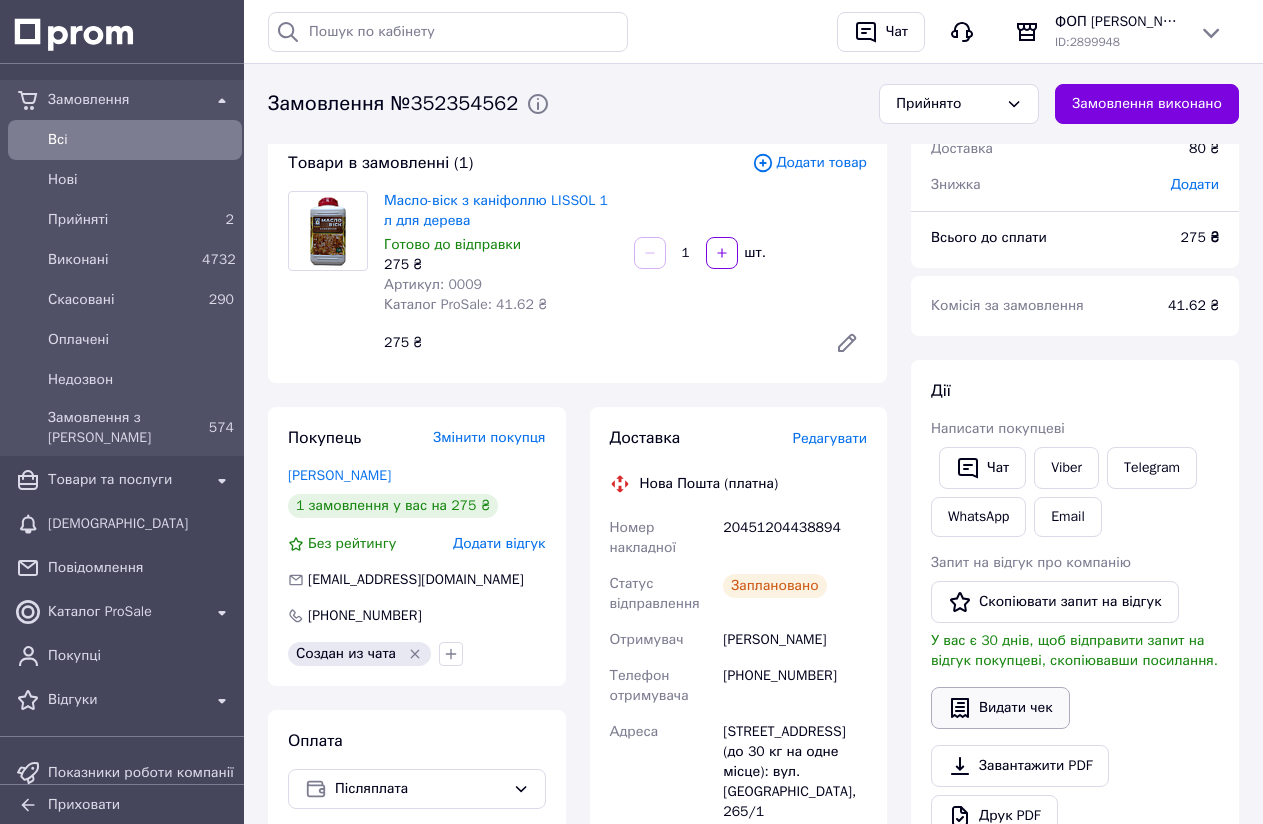 click on "Видати чек" at bounding box center [1000, 708] 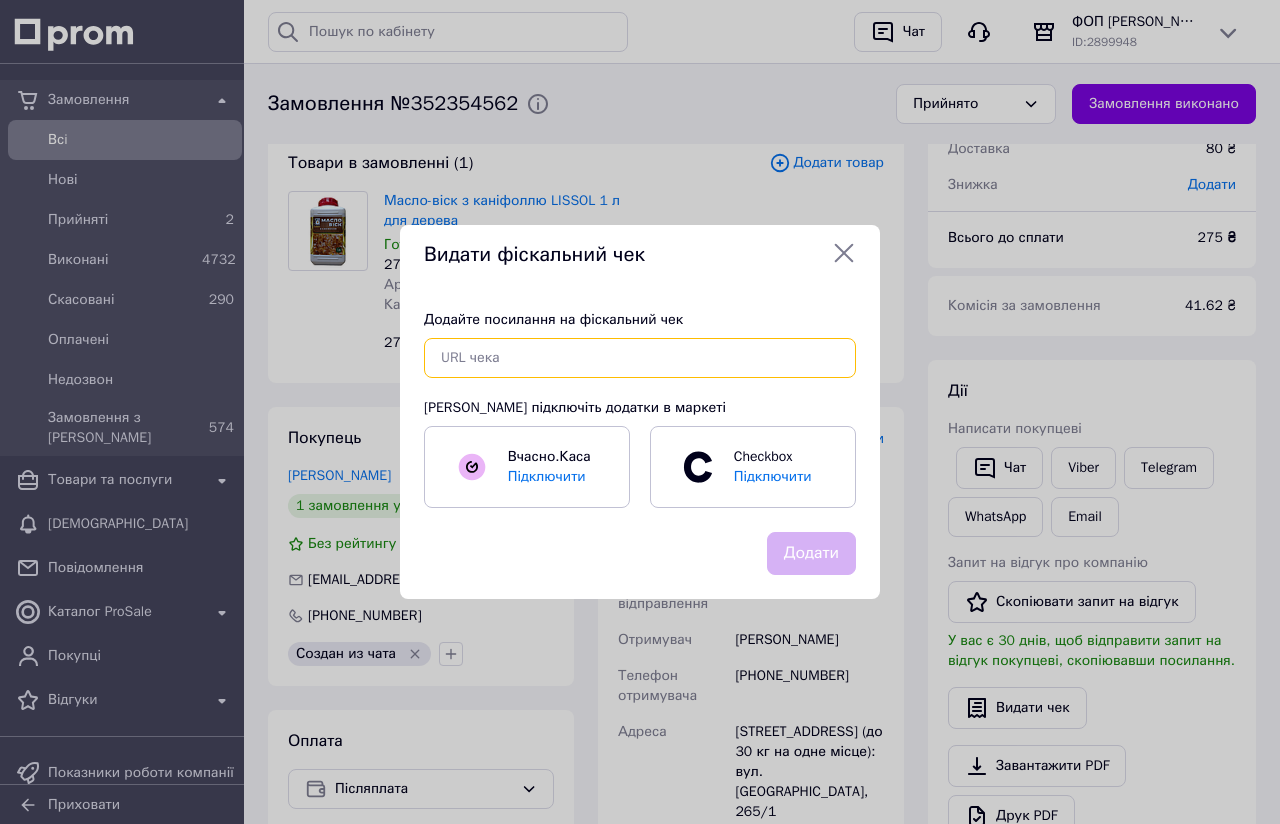 click at bounding box center [640, 358] 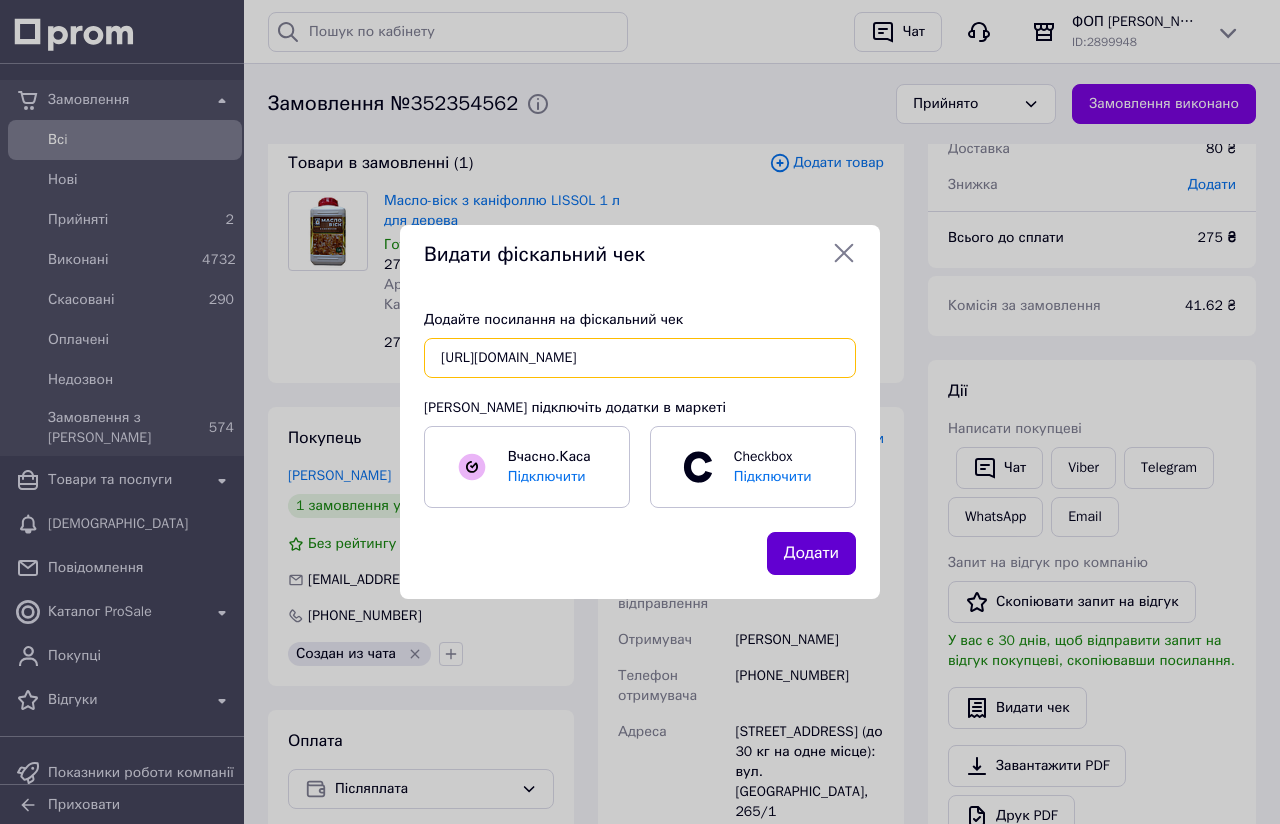 type on "[URL][DOMAIN_NAME]" 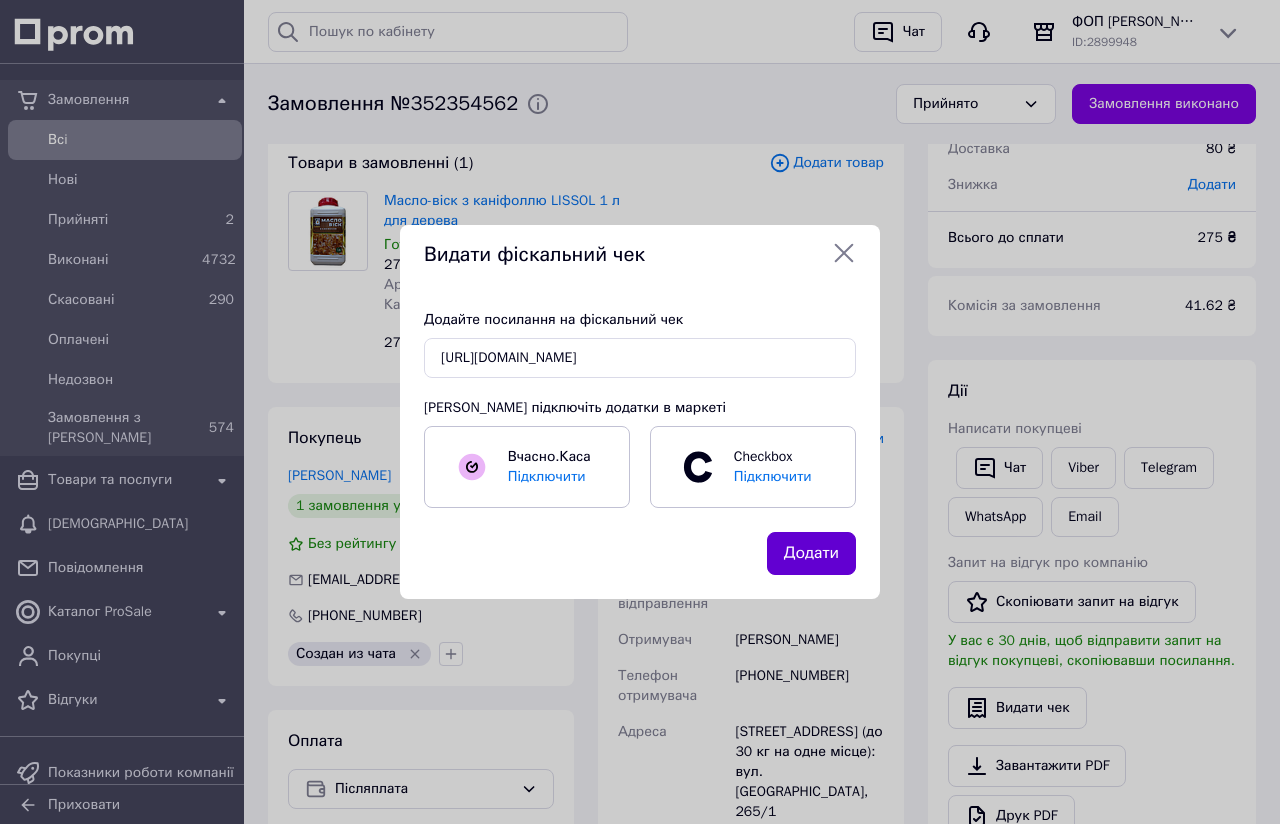 click on "Додати" at bounding box center [811, 553] 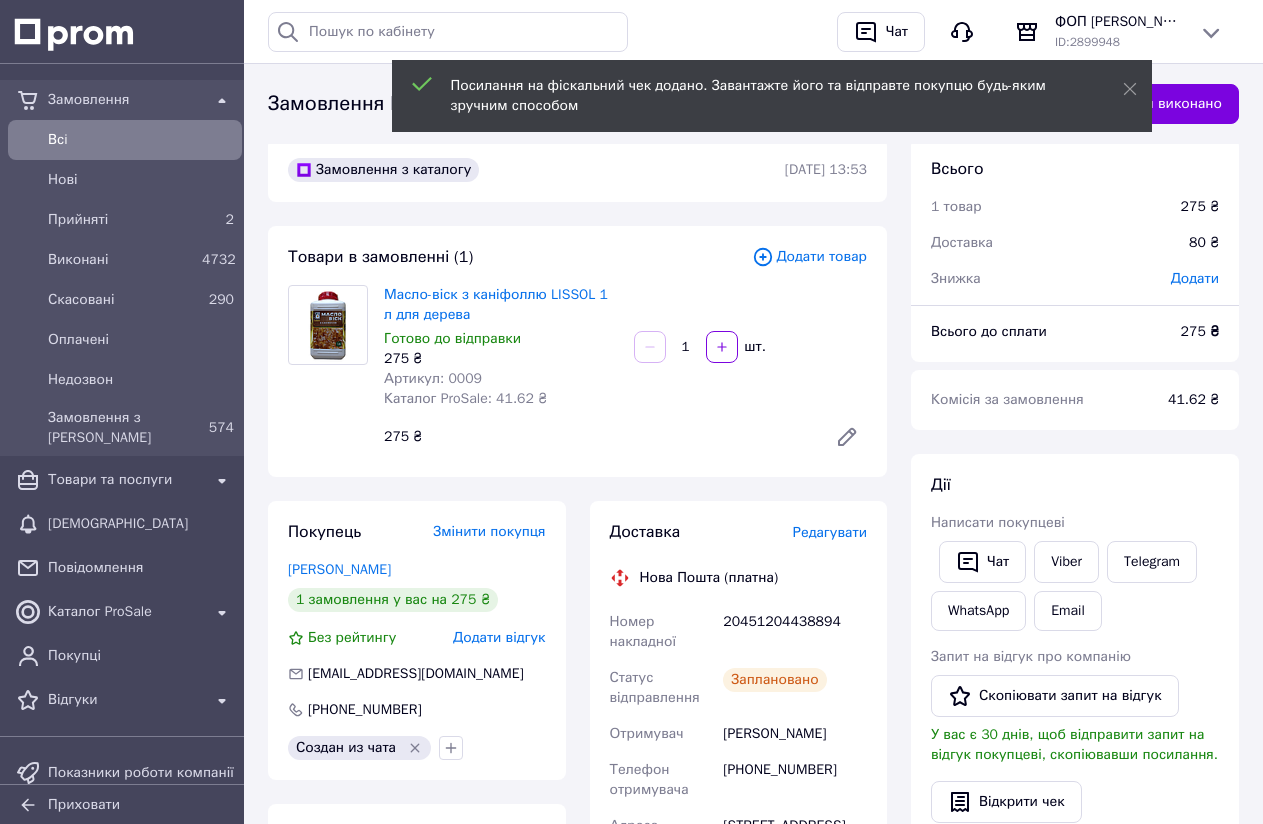 scroll, scrollTop: 0, scrollLeft: 0, axis: both 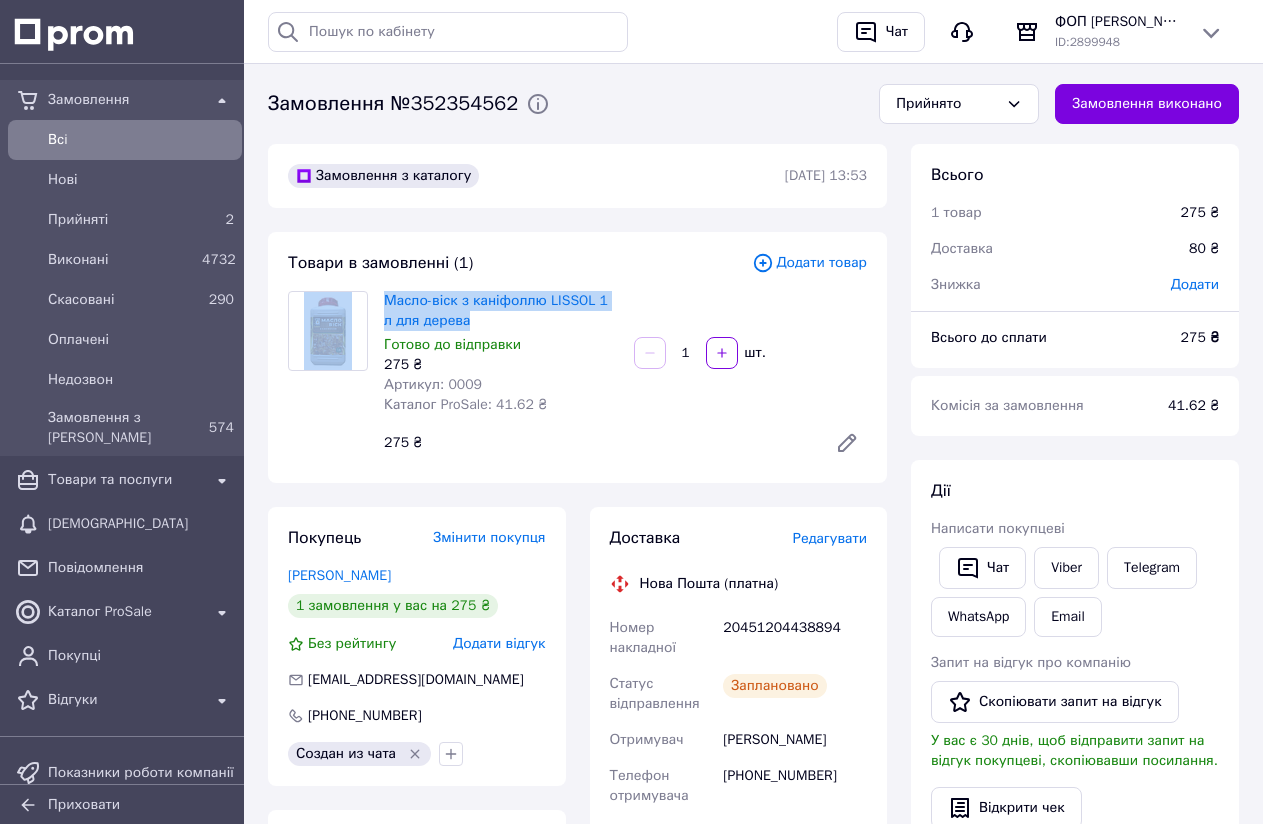 drag, startPoint x: 375, startPoint y: 296, endPoint x: 498, endPoint y: 327, distance: 126.84637 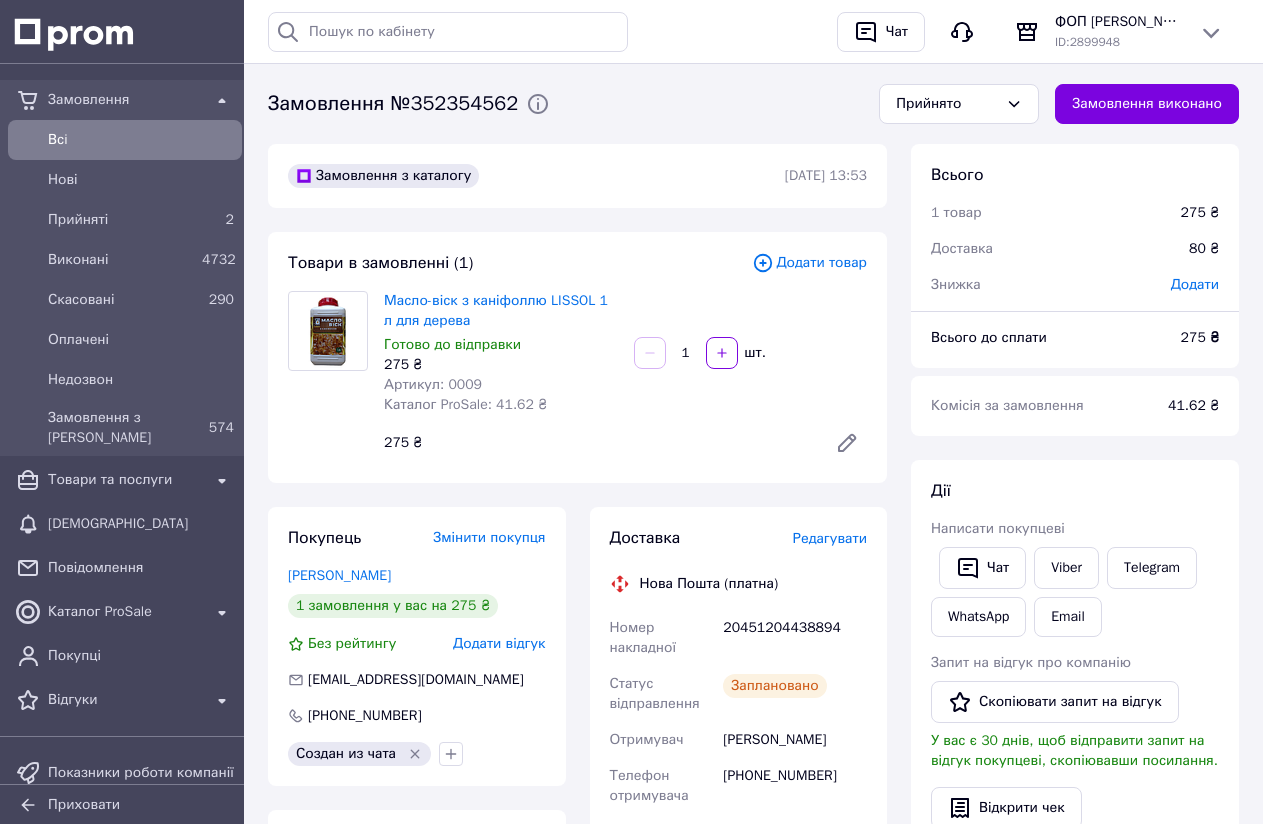 click on "Готово до відправки" at bounding box center [501, 345] 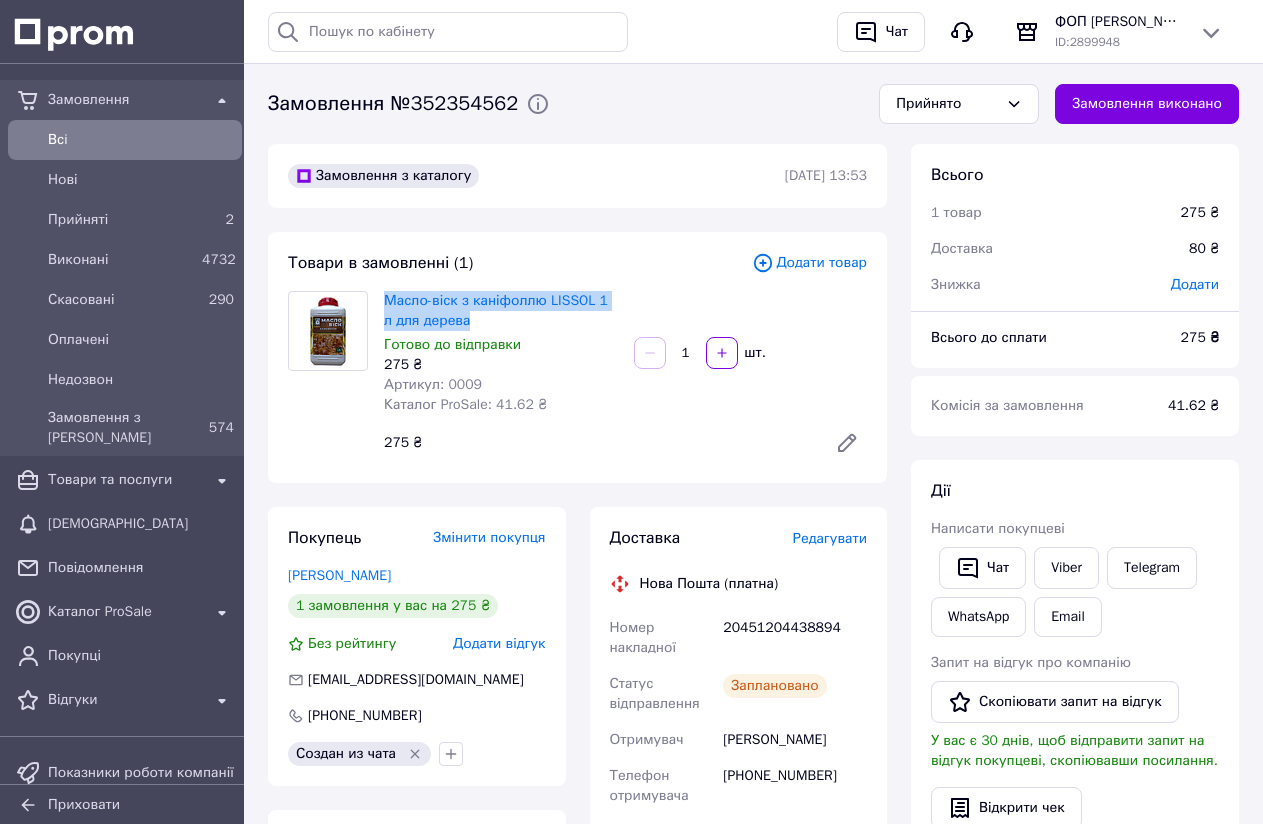 drag, startPoint x: 381, startPoint y: 299, endPoint x: 465, endPoint y: 325, distance: 87.93179 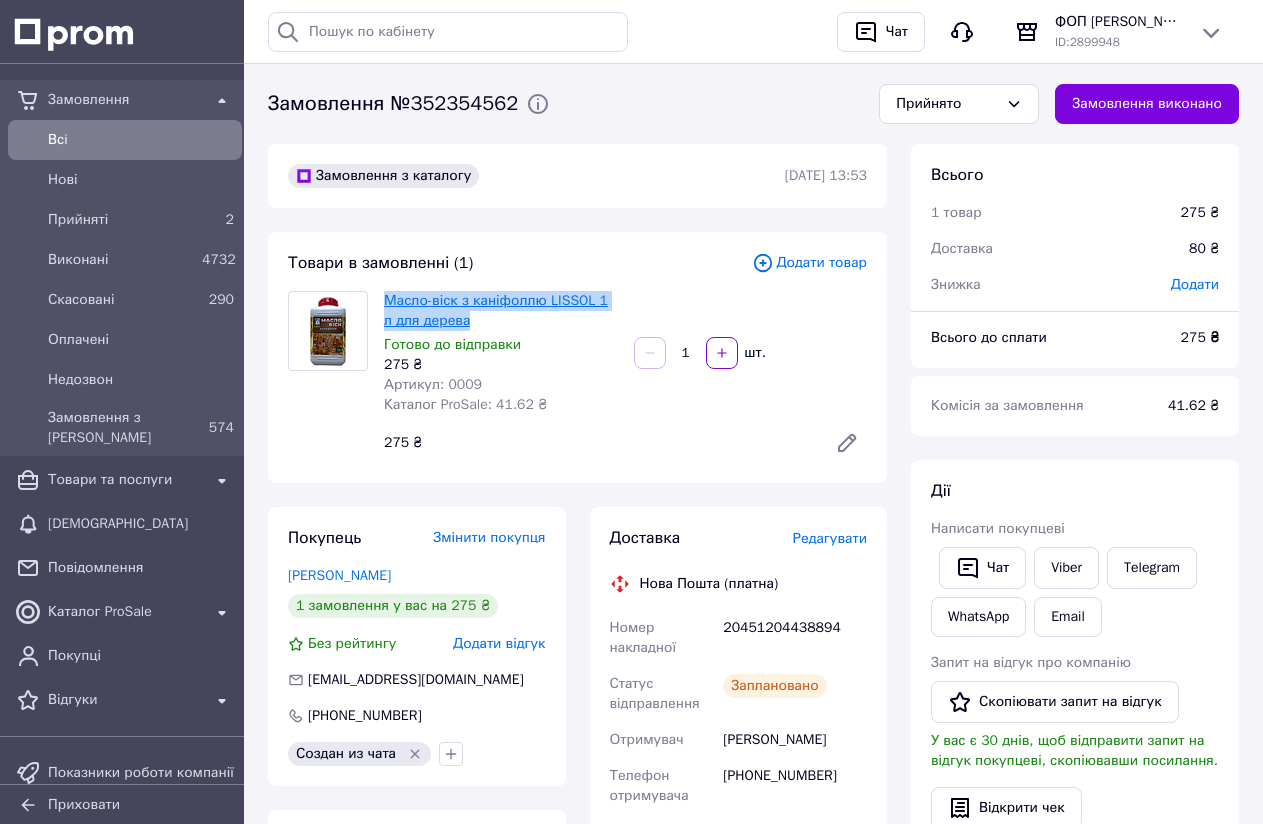 copy on "Масло-віск з каніфоллю LISSOL 1 л для дерева" 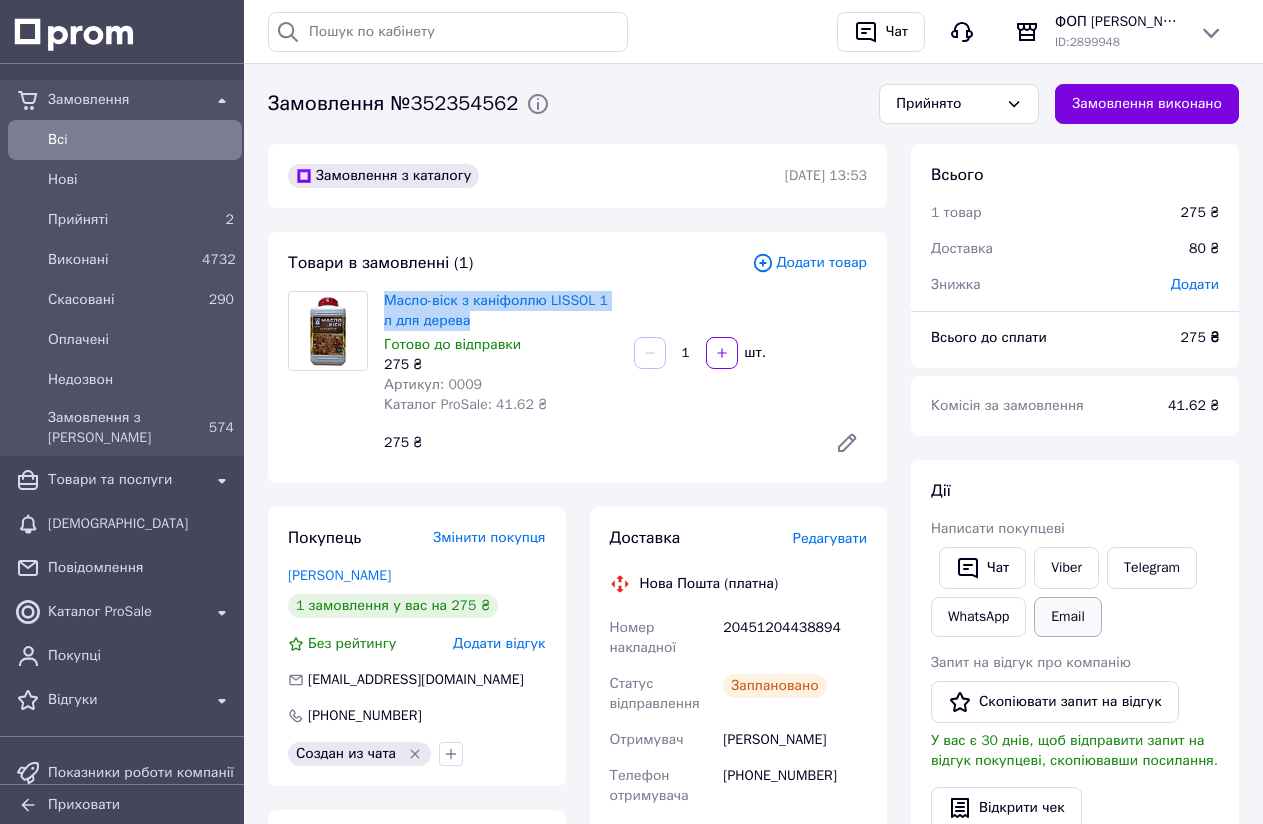 click on "Email" at bounding box center [1068, 617] 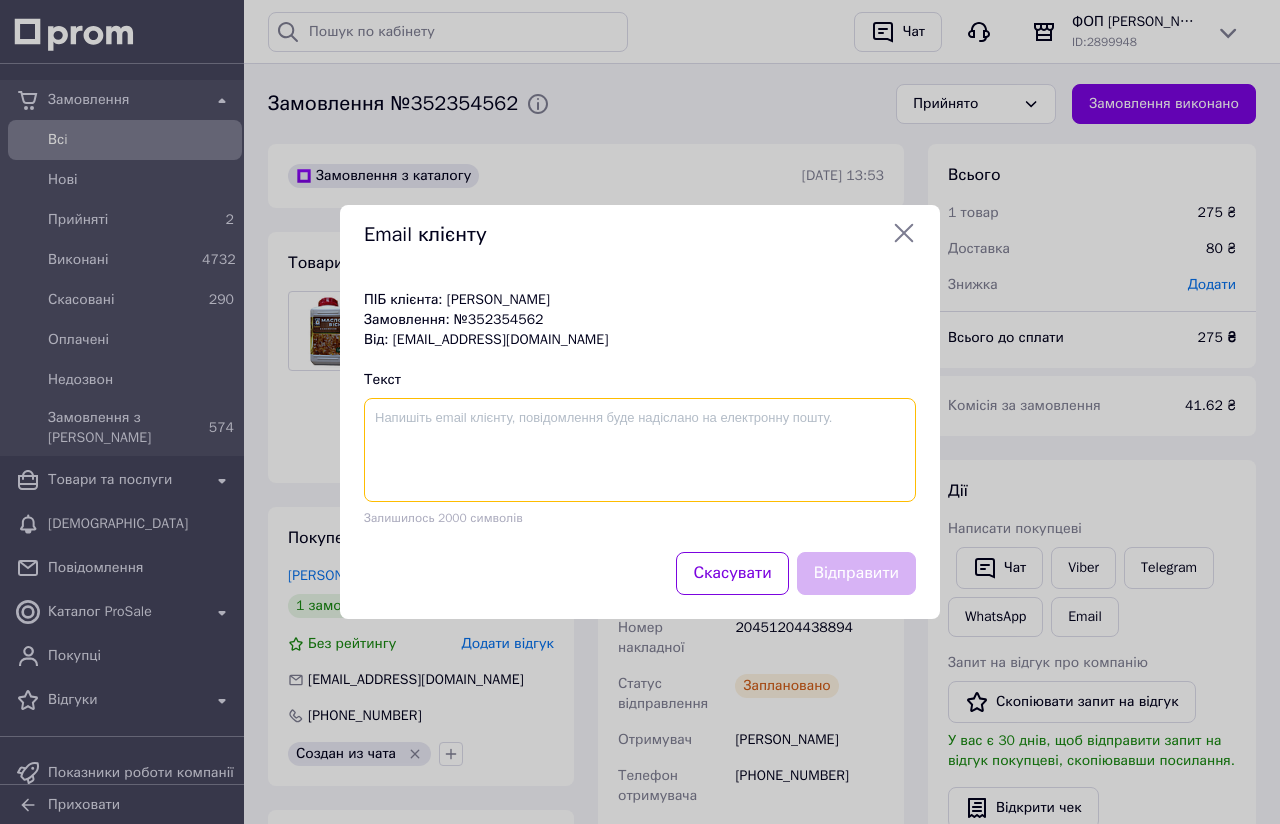 click at bounding box center [640, 450] 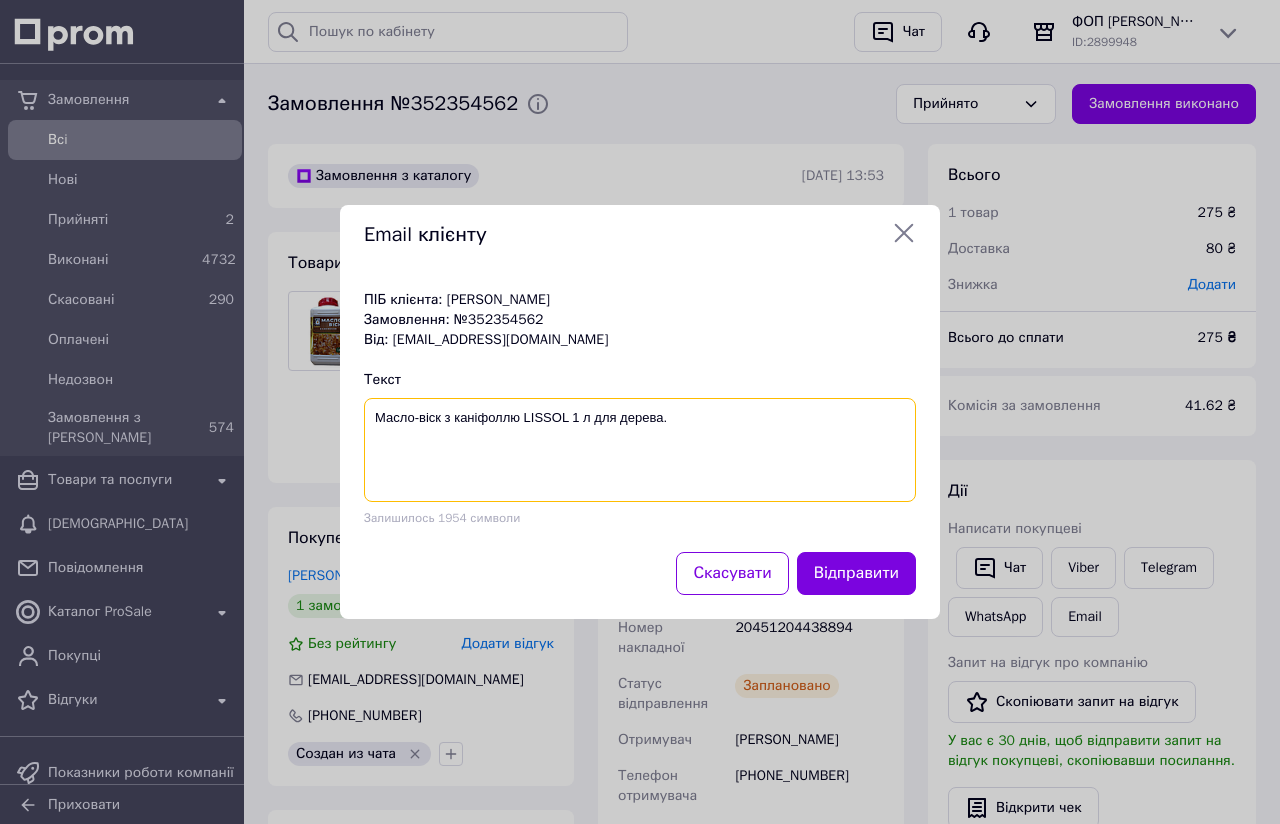 paste on "Відправлення: 20451204438894
Плановий час доставки: [DATE] 15:00
Вартість доставки: 80 грн
Сума післяплати: 275 грн" 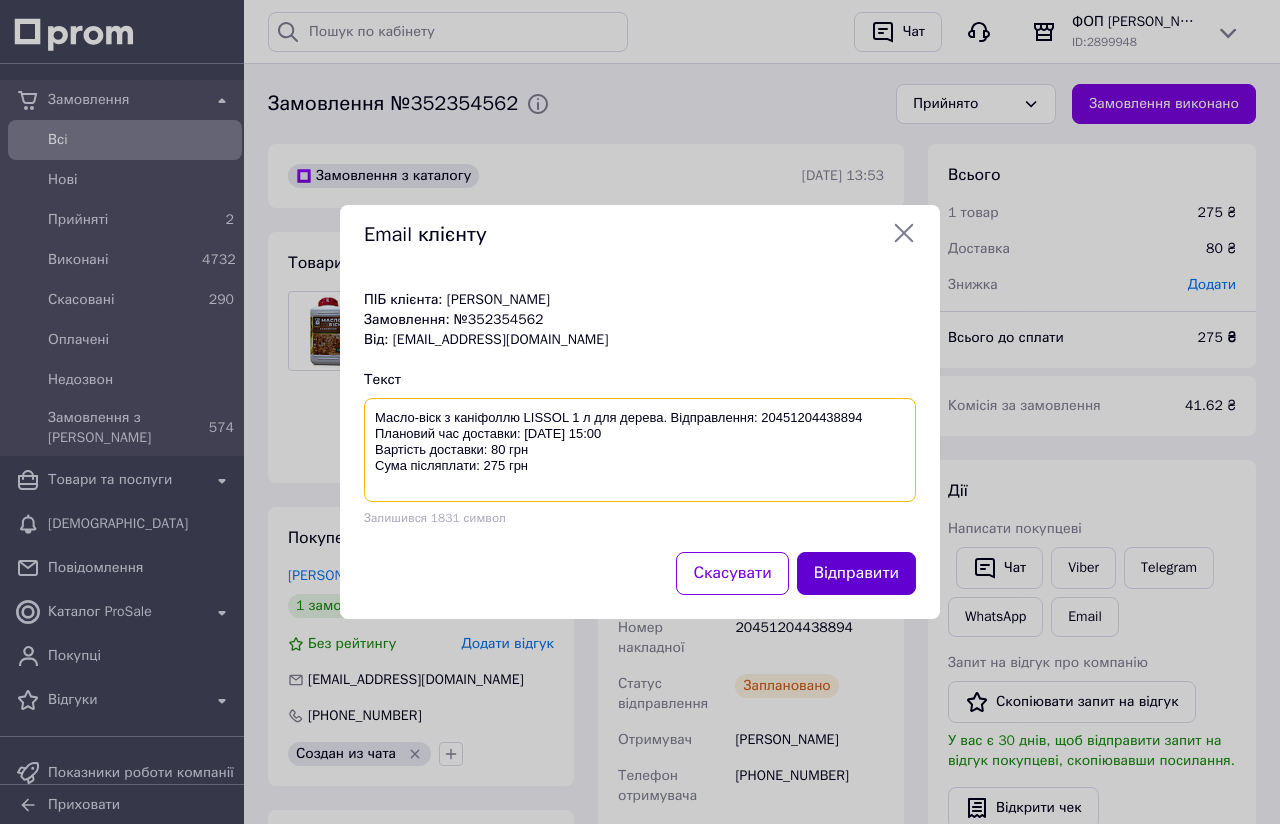 type on "Масло-віск з каніфоллю LISSOL 1 л для дерева. Відправлення: 20451204438894
Плановий час доставки: [DATE] 15:00
Вартість доставки: 80 грн
Сума післяплати: 275 грн" 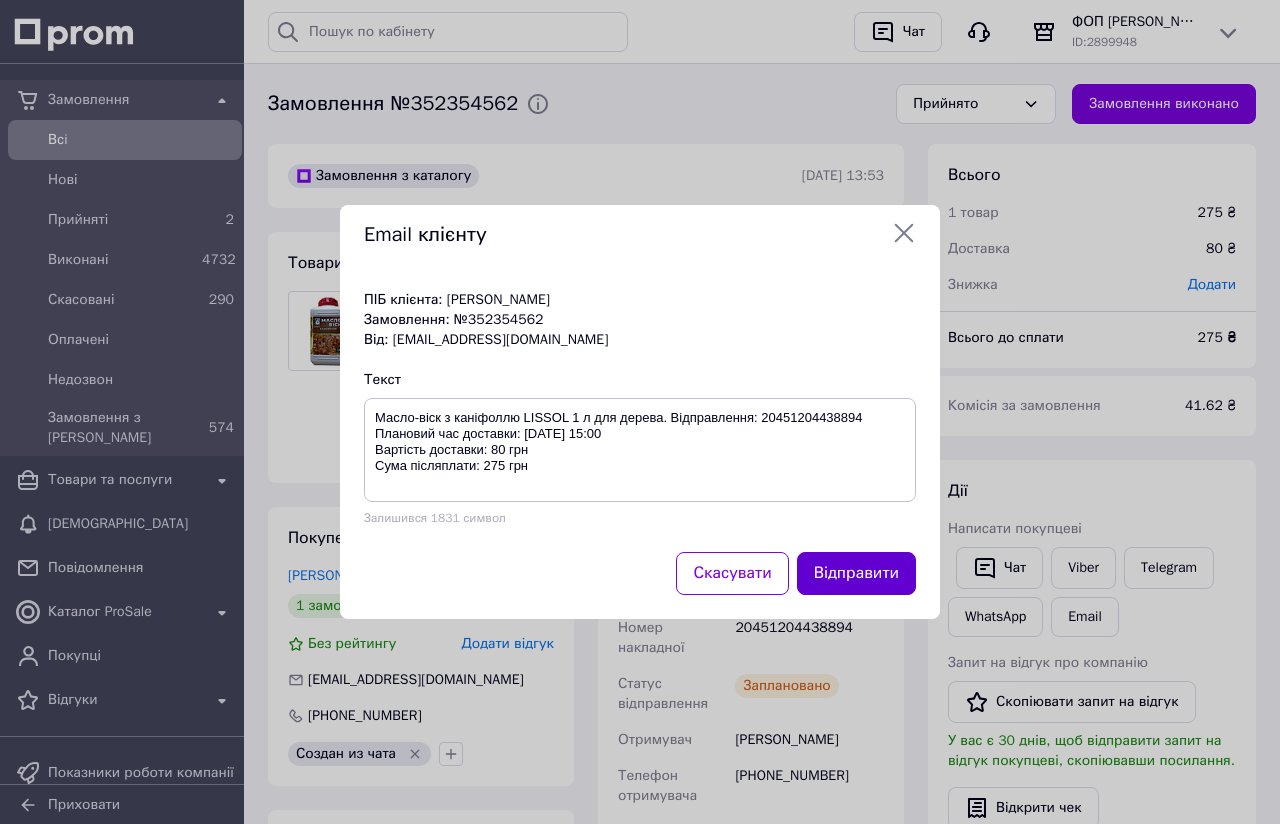 click on "Відправити" at bounding box center (856, 573) 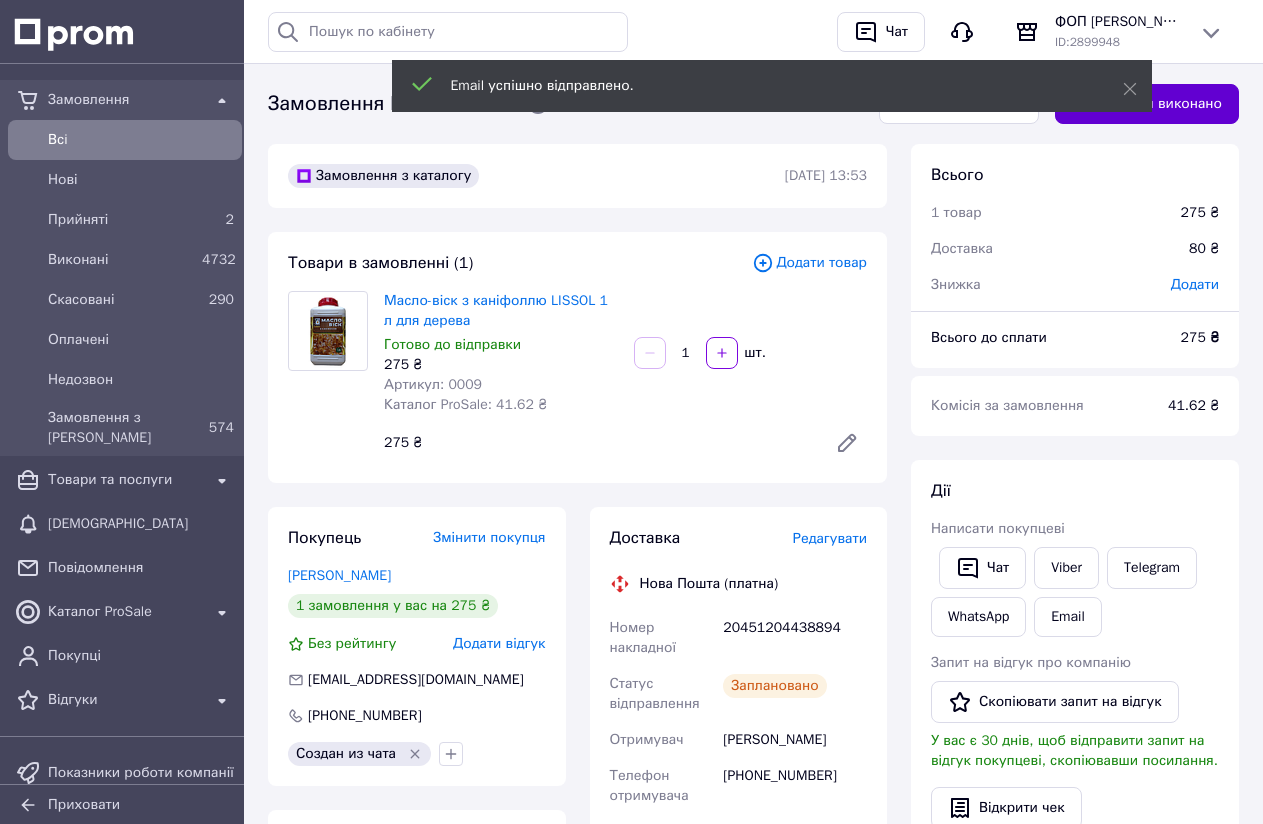 click on "Замовлення виконано" at bounding box center [1147, 104] 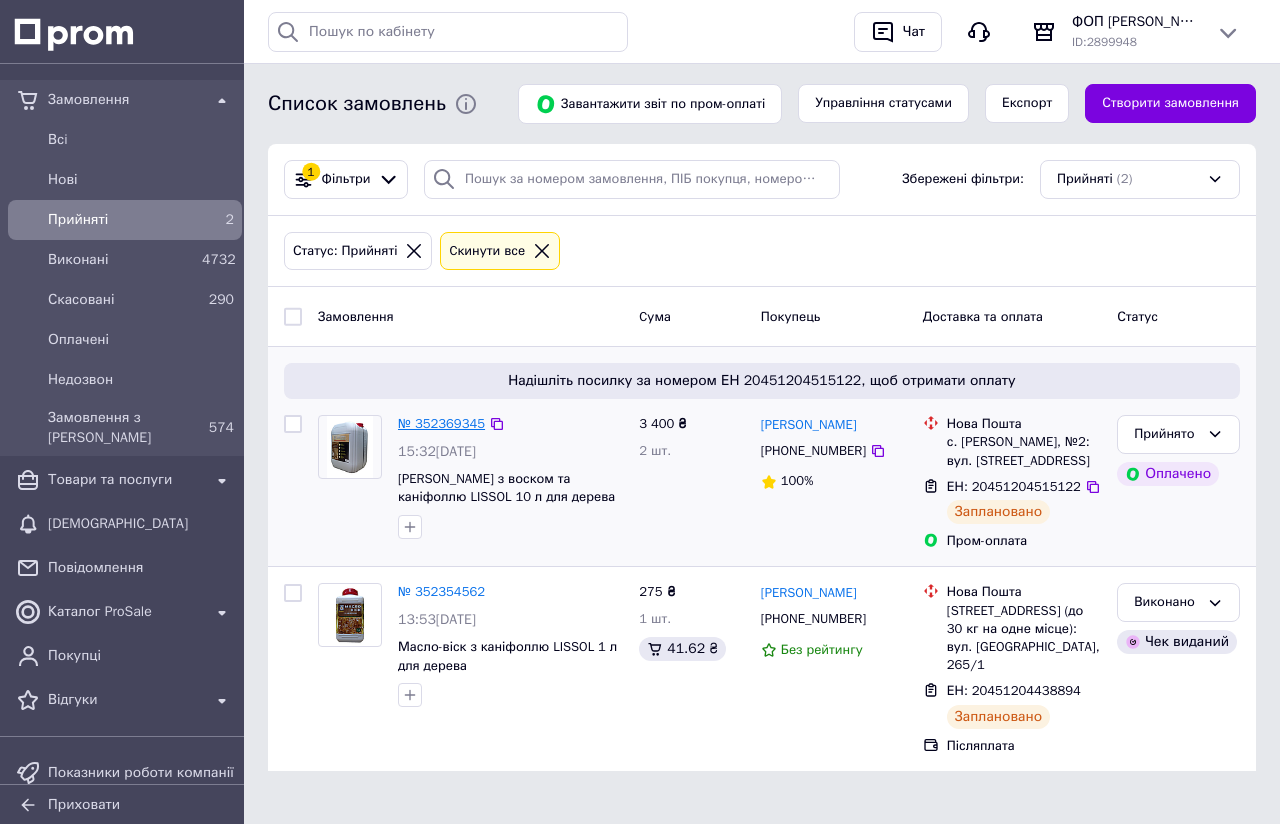 click on "№ 352369345" at bounding box center (441, 423) 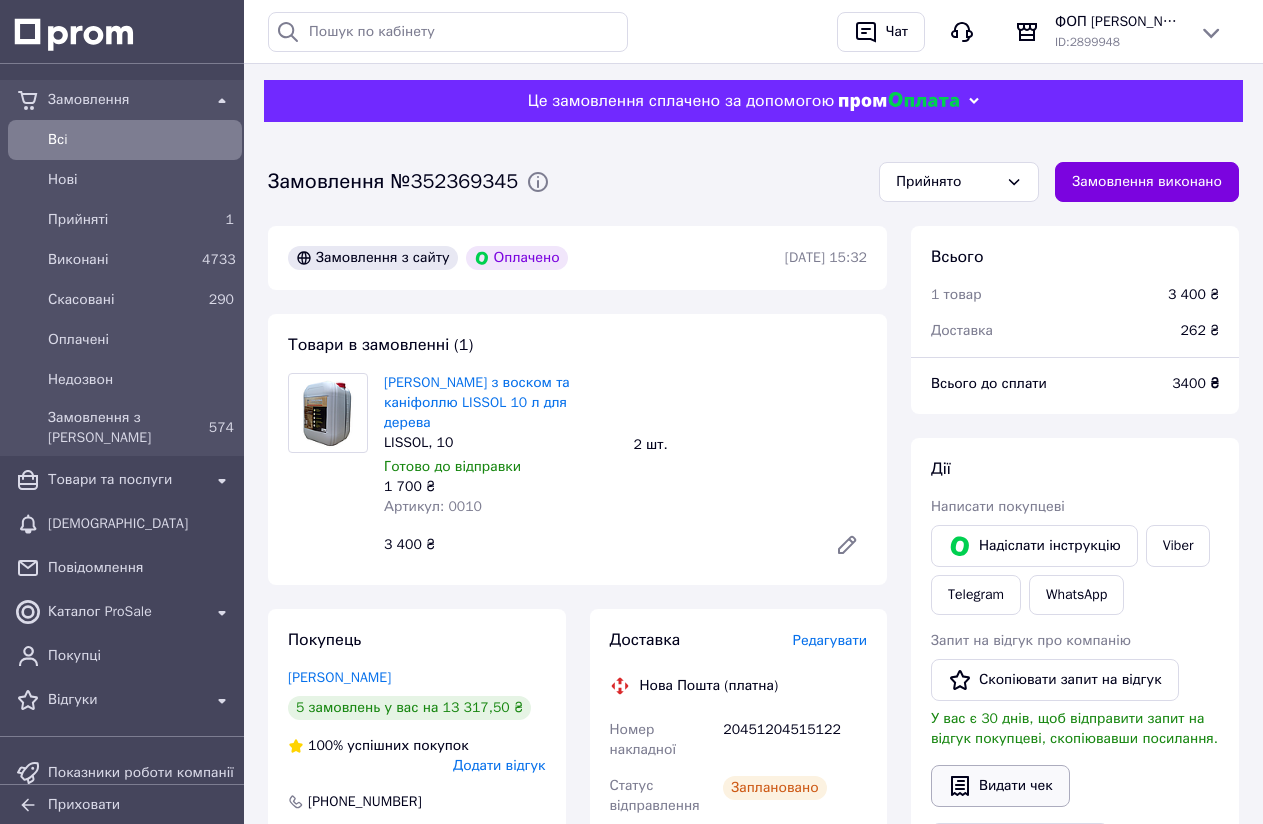 click on "Видати чек" at bounding box center [1000, 786] 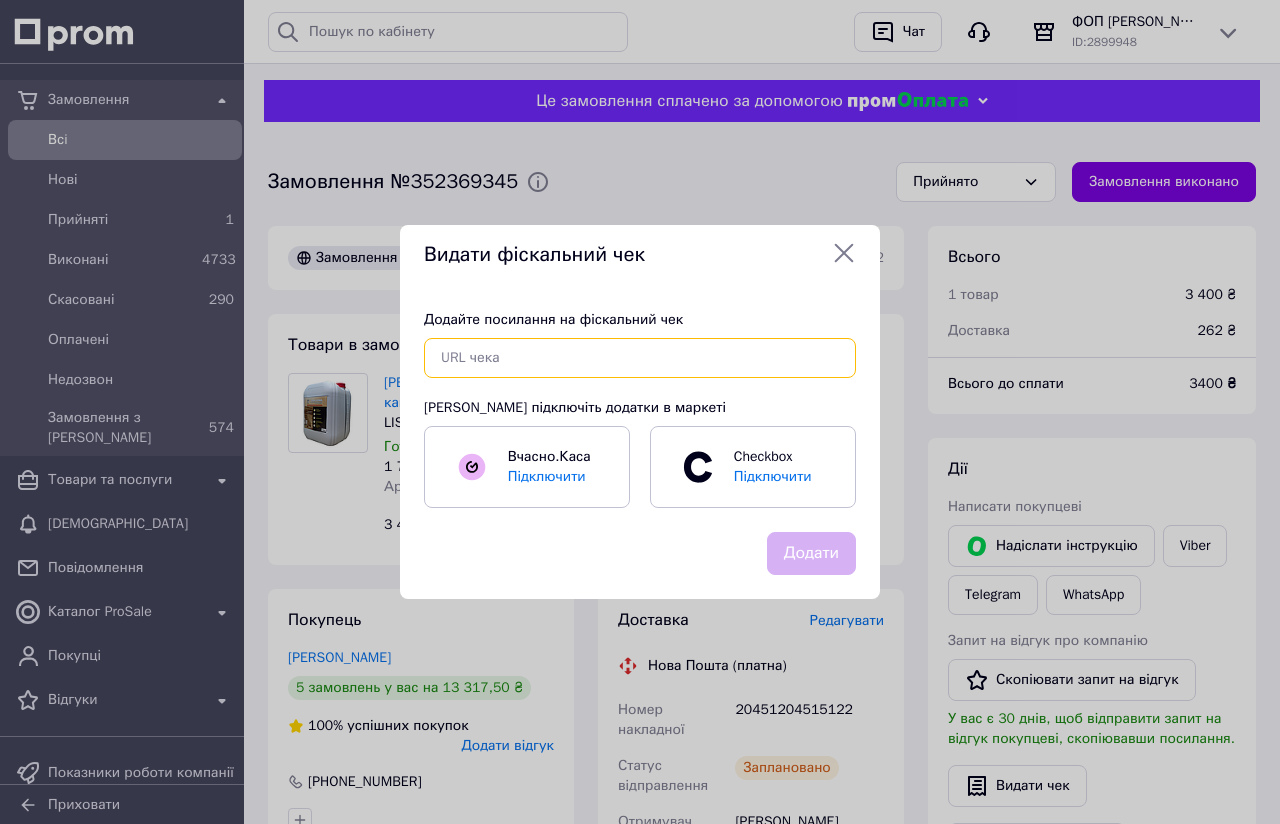 click at bounding box center [640, 358] 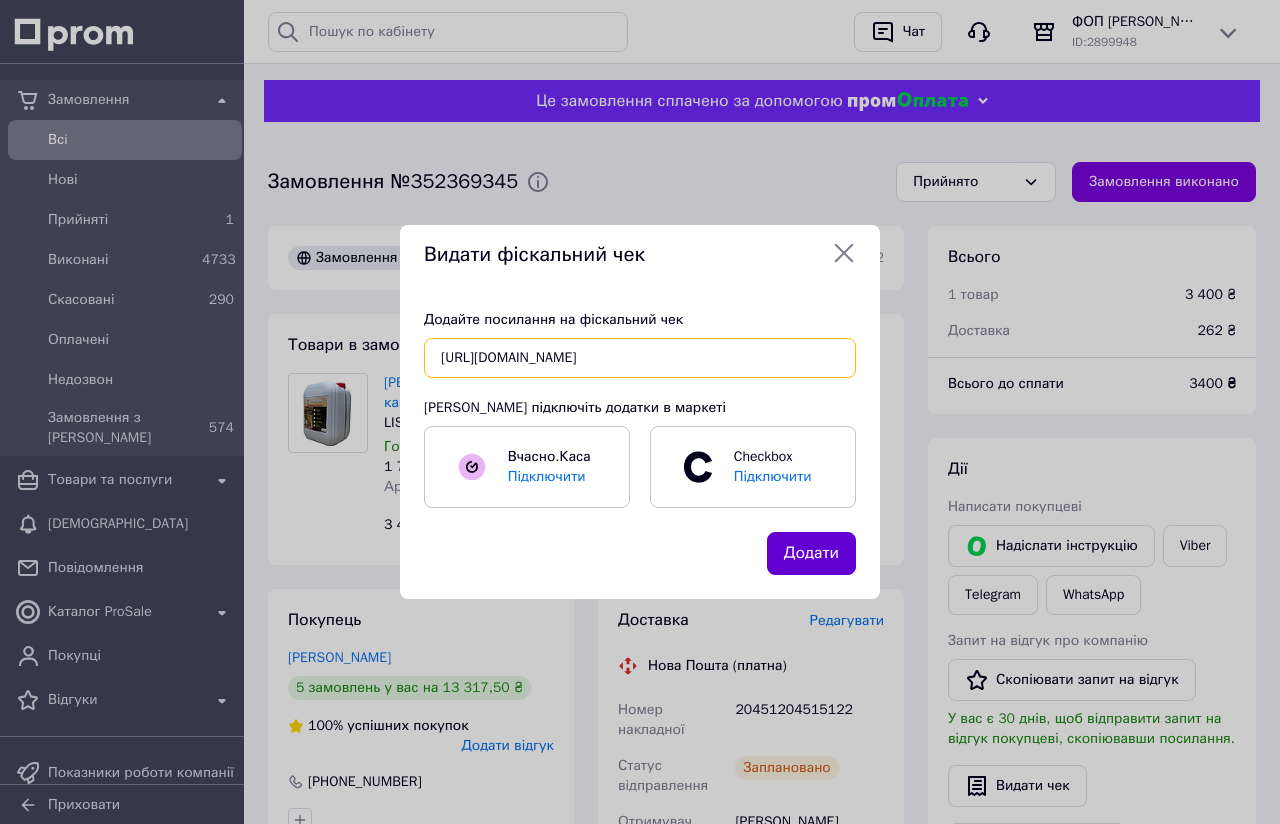type on "[URL][DOMAIN_NAME]" 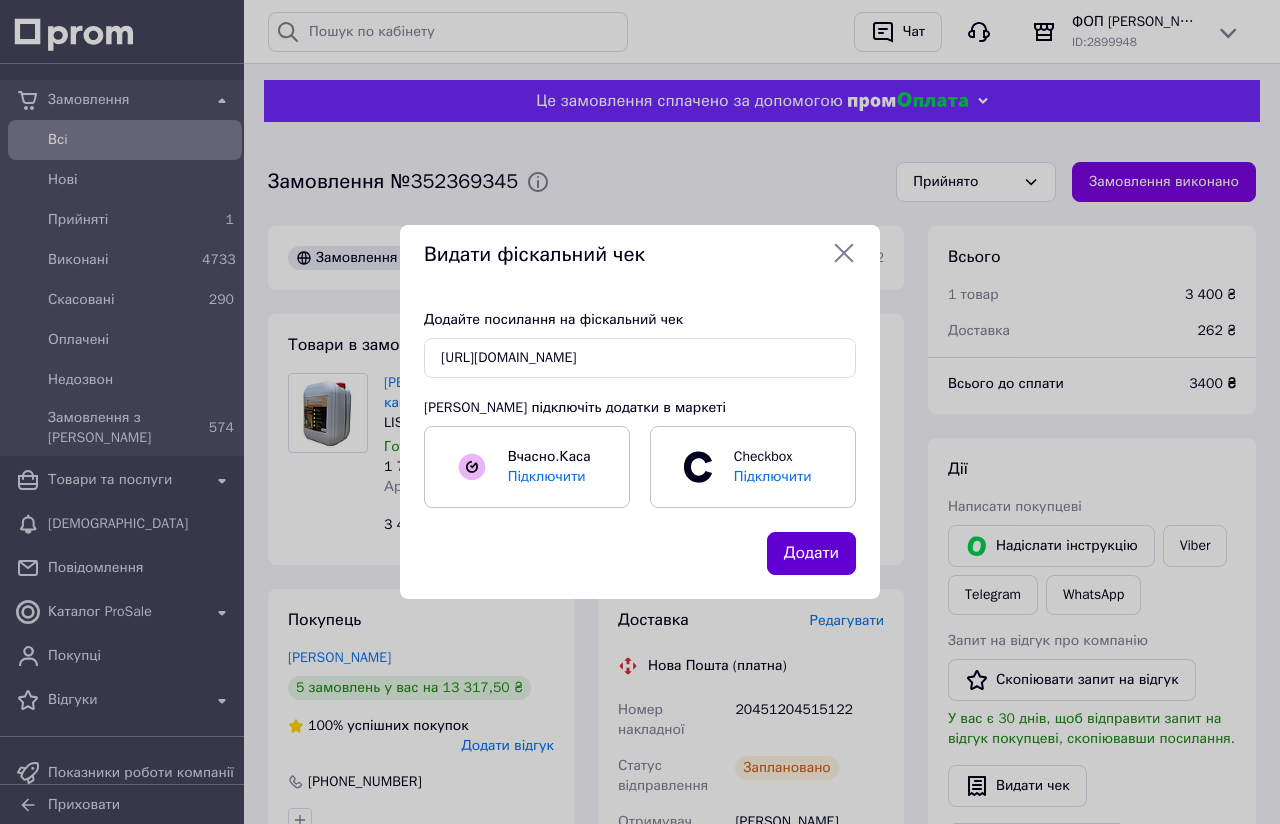 click on "Додати" at bounding box center (811, 553) 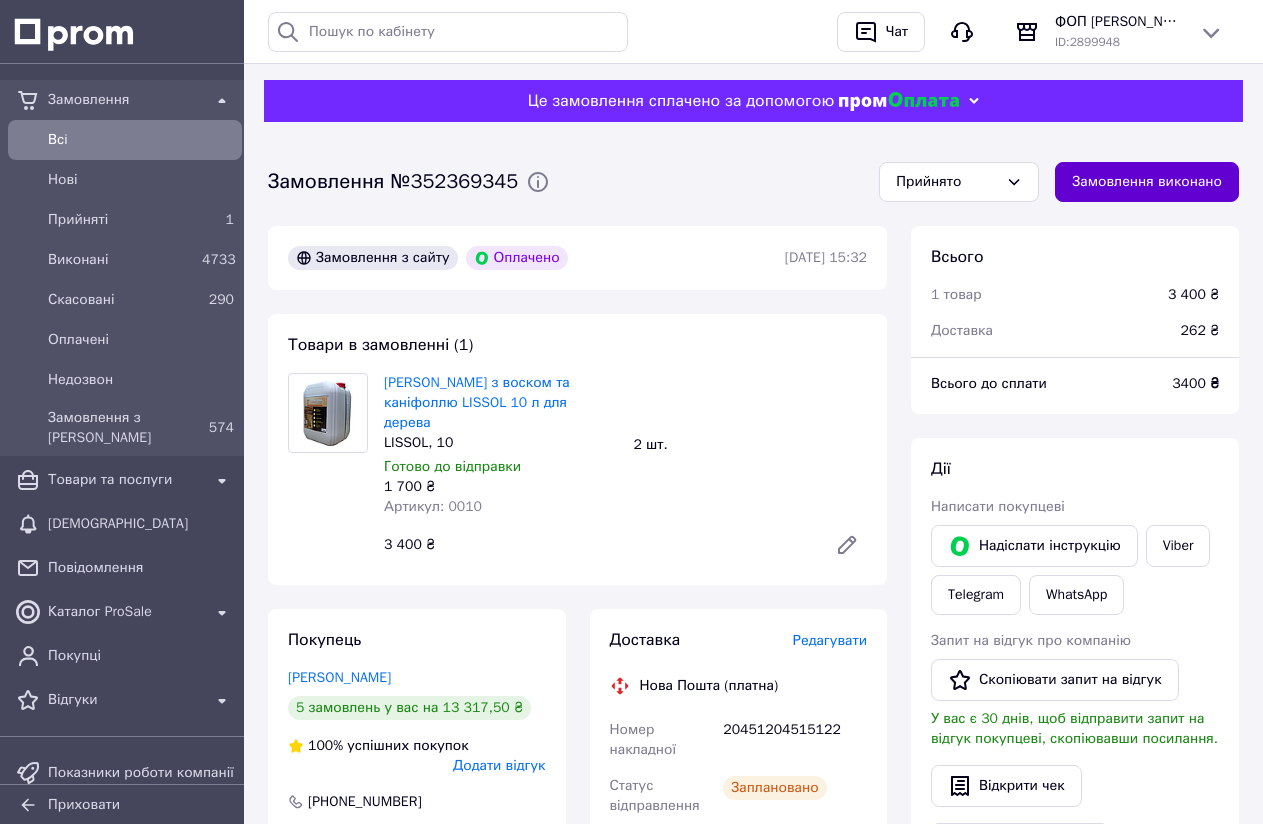 click on "Замовлення виконано" at bounding box center [1147, 182] 